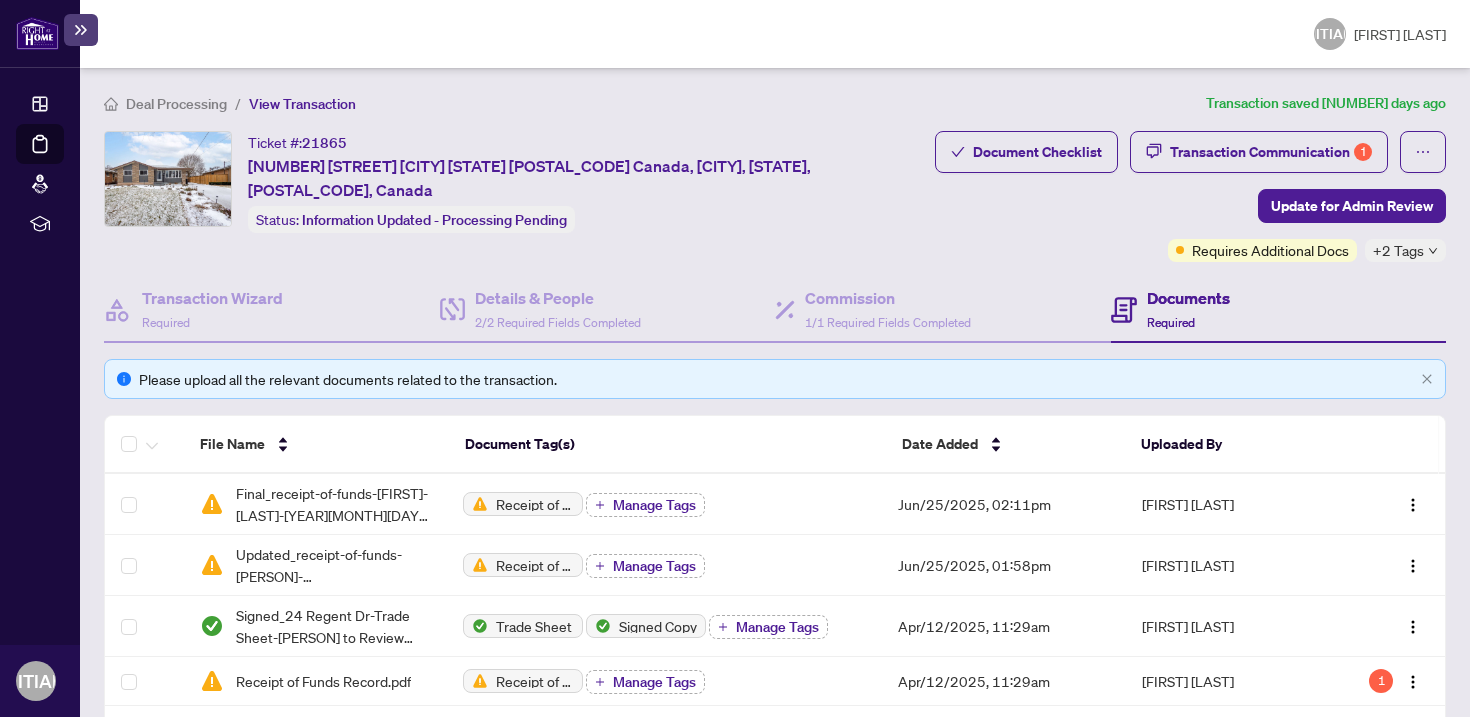 scroll, scrollTop: 0, scrollLeft: 0, axis: both 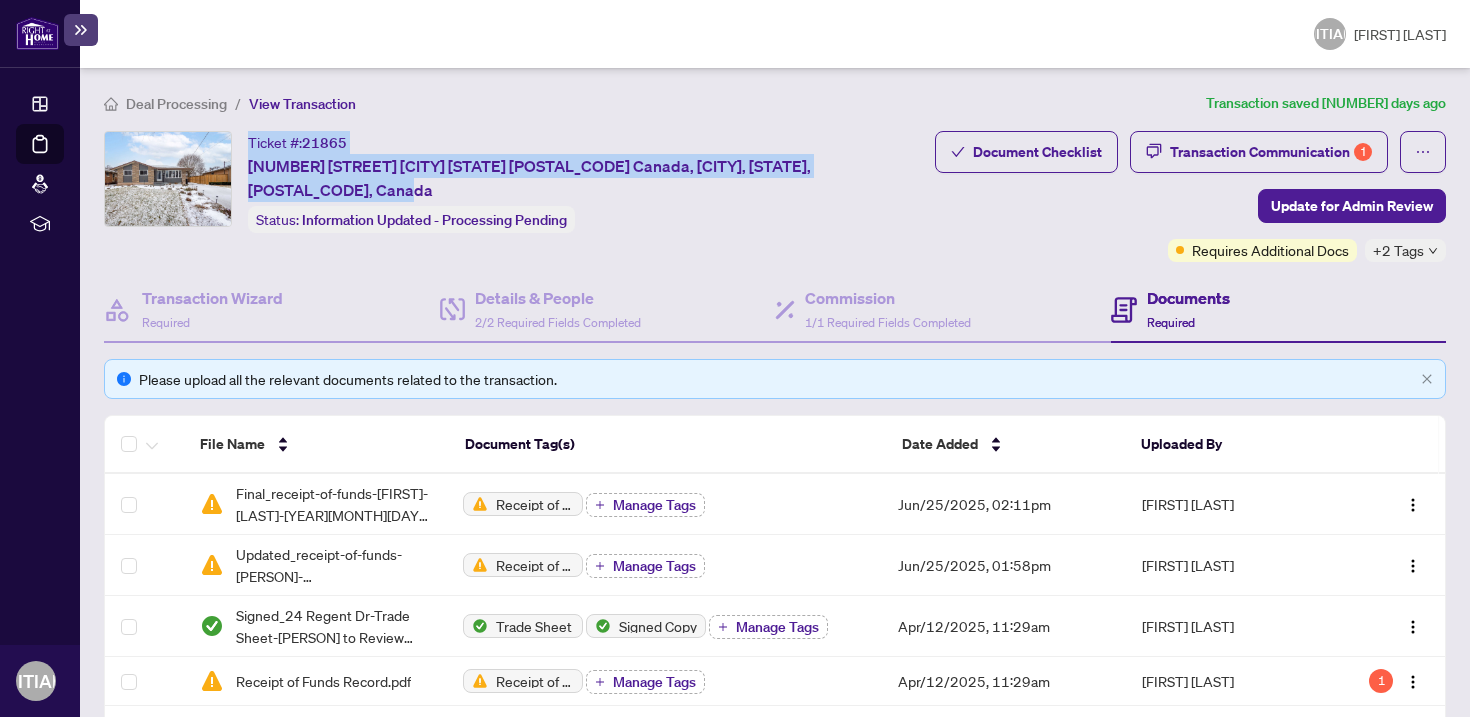 click at bounding box center [37, 33] 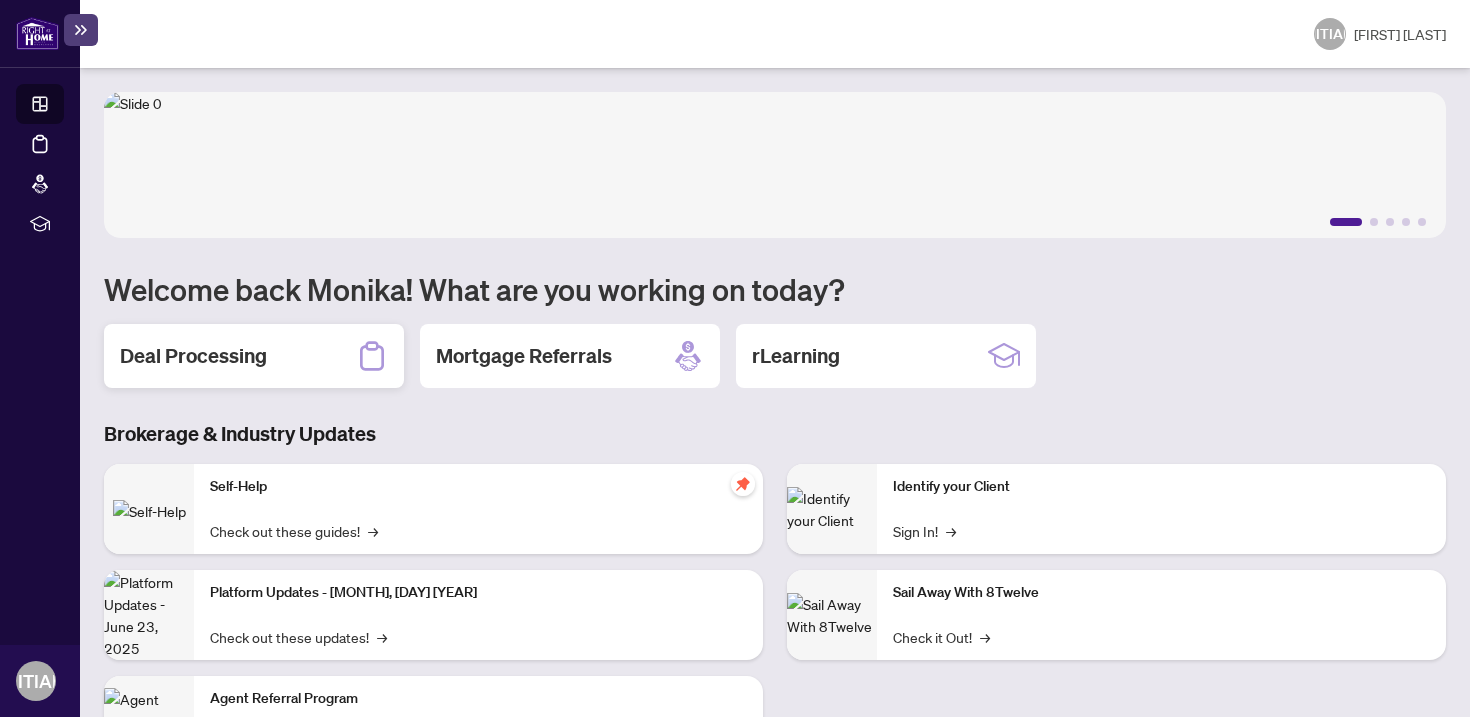 click on "Deal Processing" at bounding box center (193, 356) 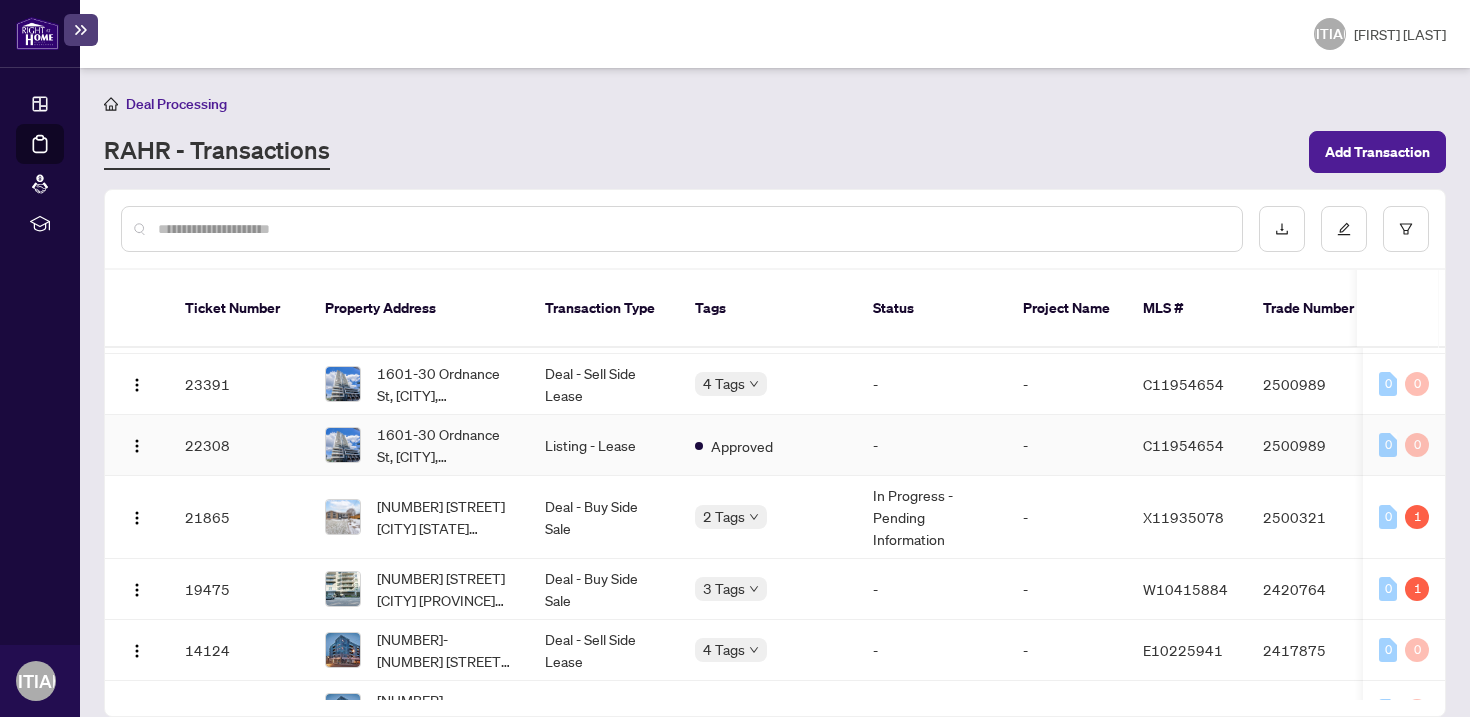 scroll, scrollTop: 121, scrollLeft: 0, axis: vertical 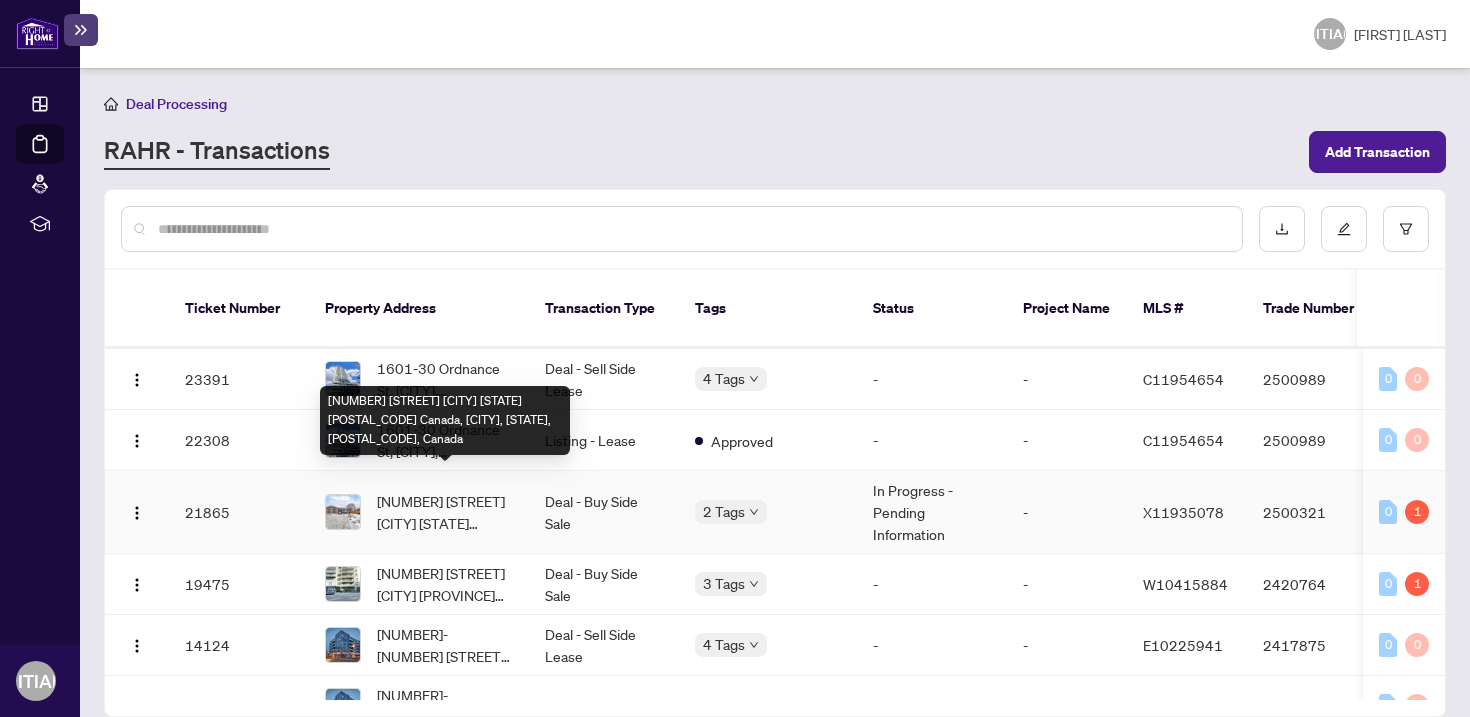 click on "[NUMBER] [STREET] [CITY] [STATE] [POSTAL_CODE] Canada, [CITY], [STATE], [POSTAL_CODE], Canada" at bounding box center (445, 512) 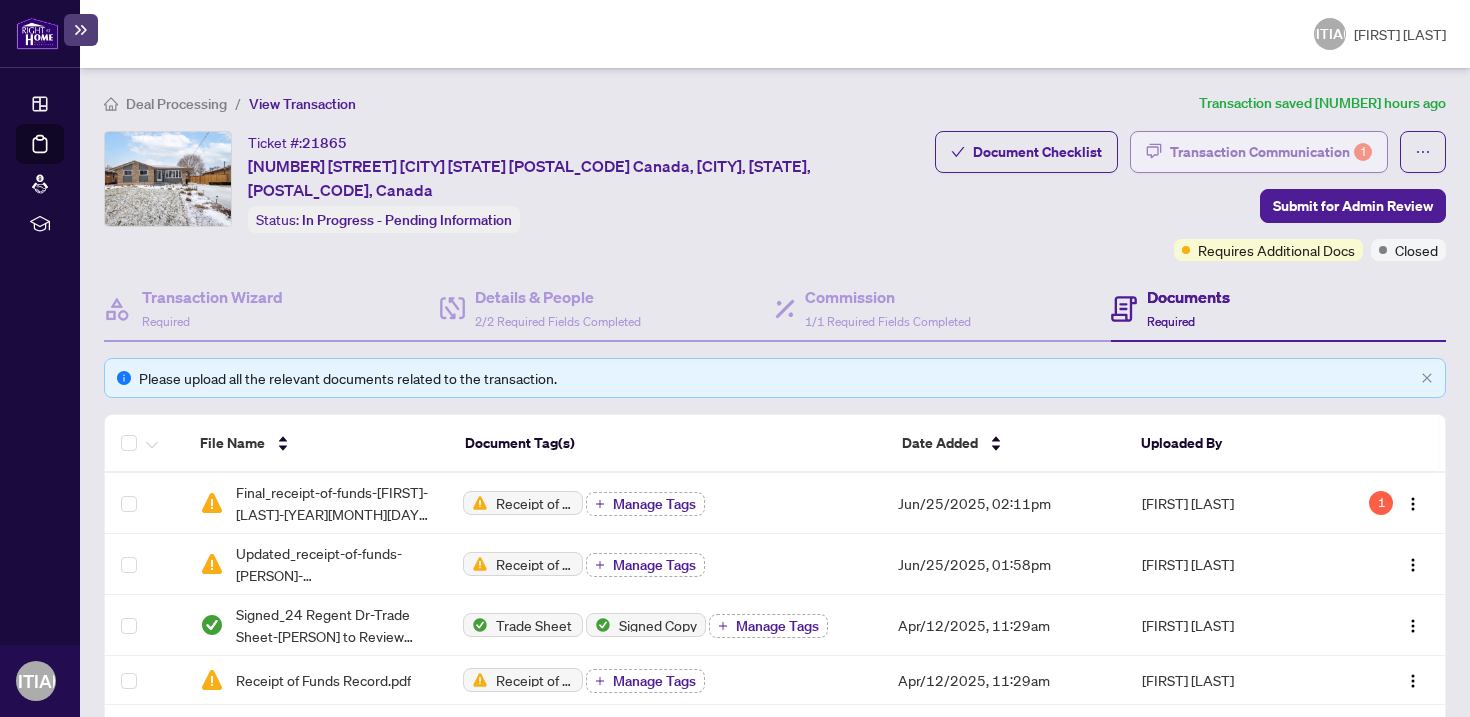 click on "Transaction Communication 1" at bounding box center [1271, 152] 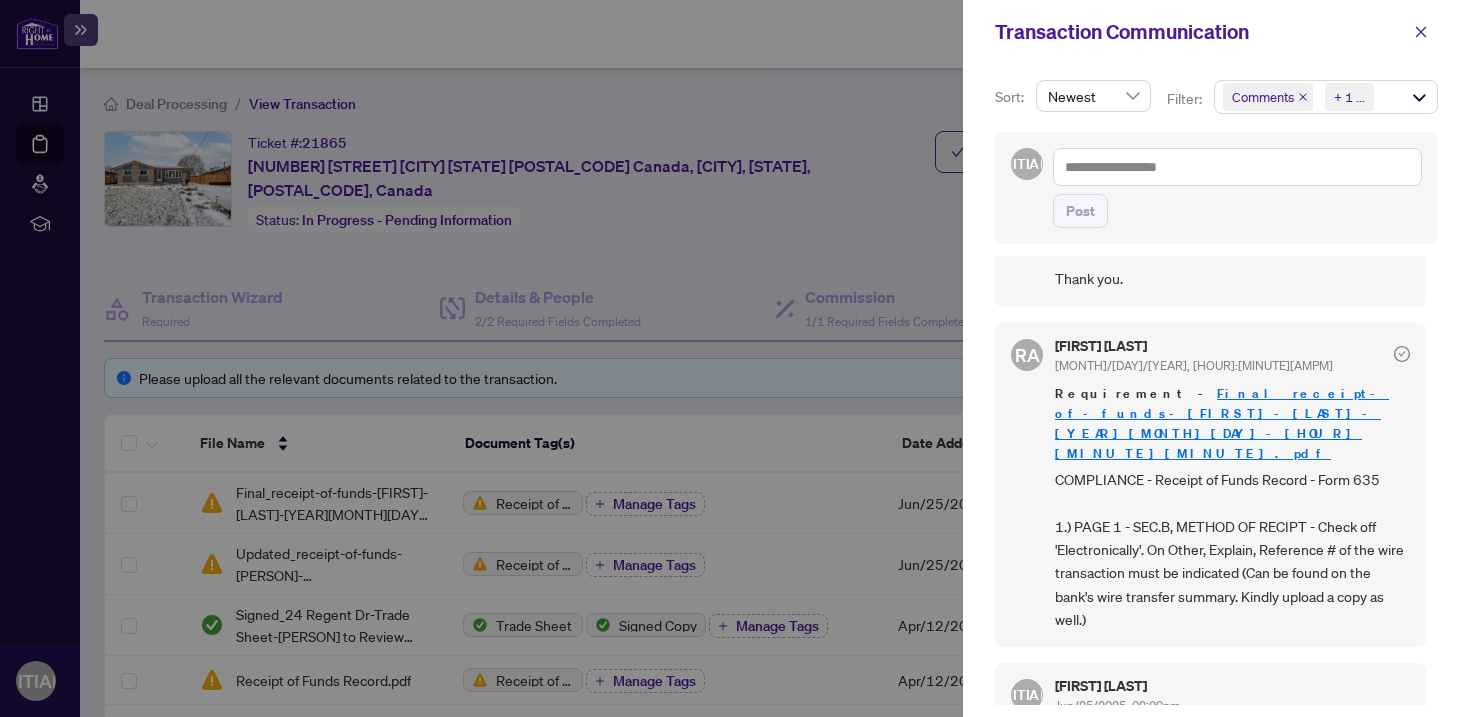 scroll, scrollTop: 205, scrollLeft: 0, axis: vertical 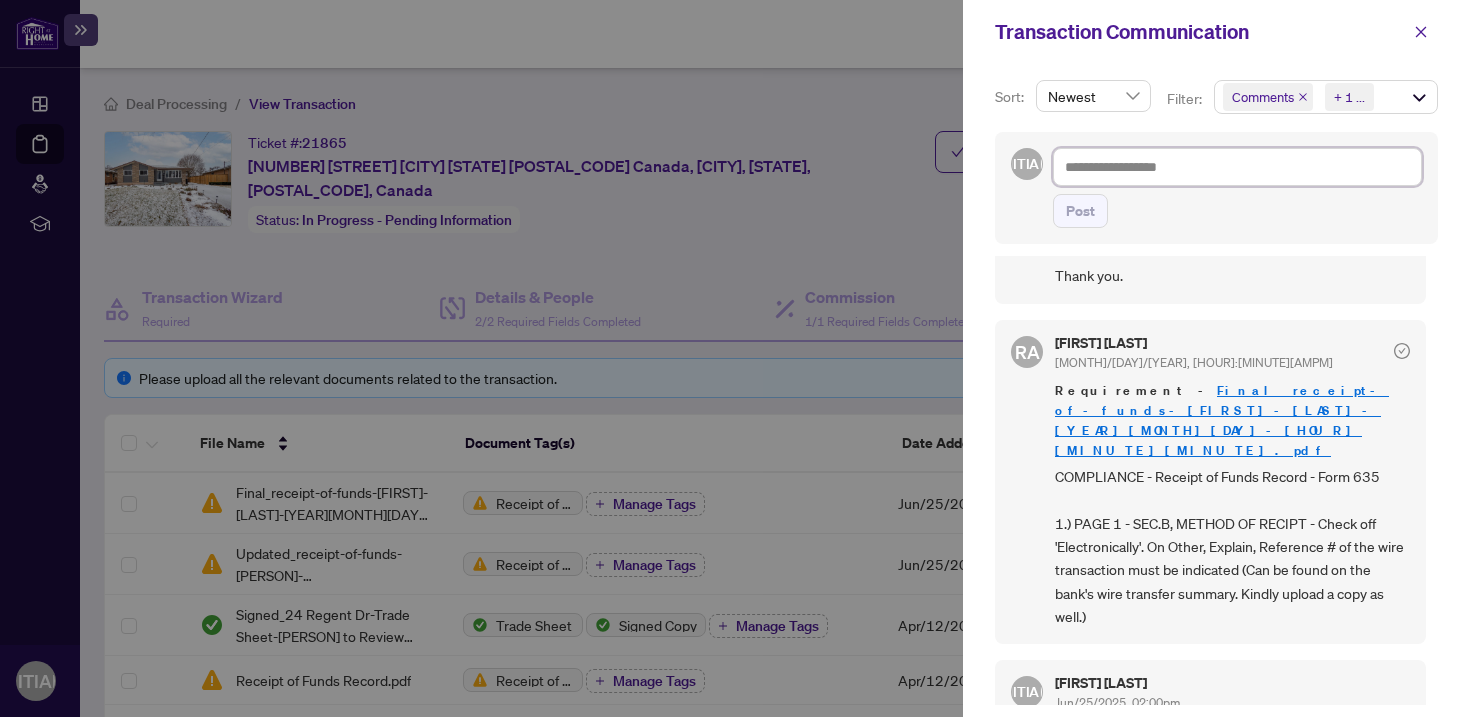 click at bounding box center [1237, 167] 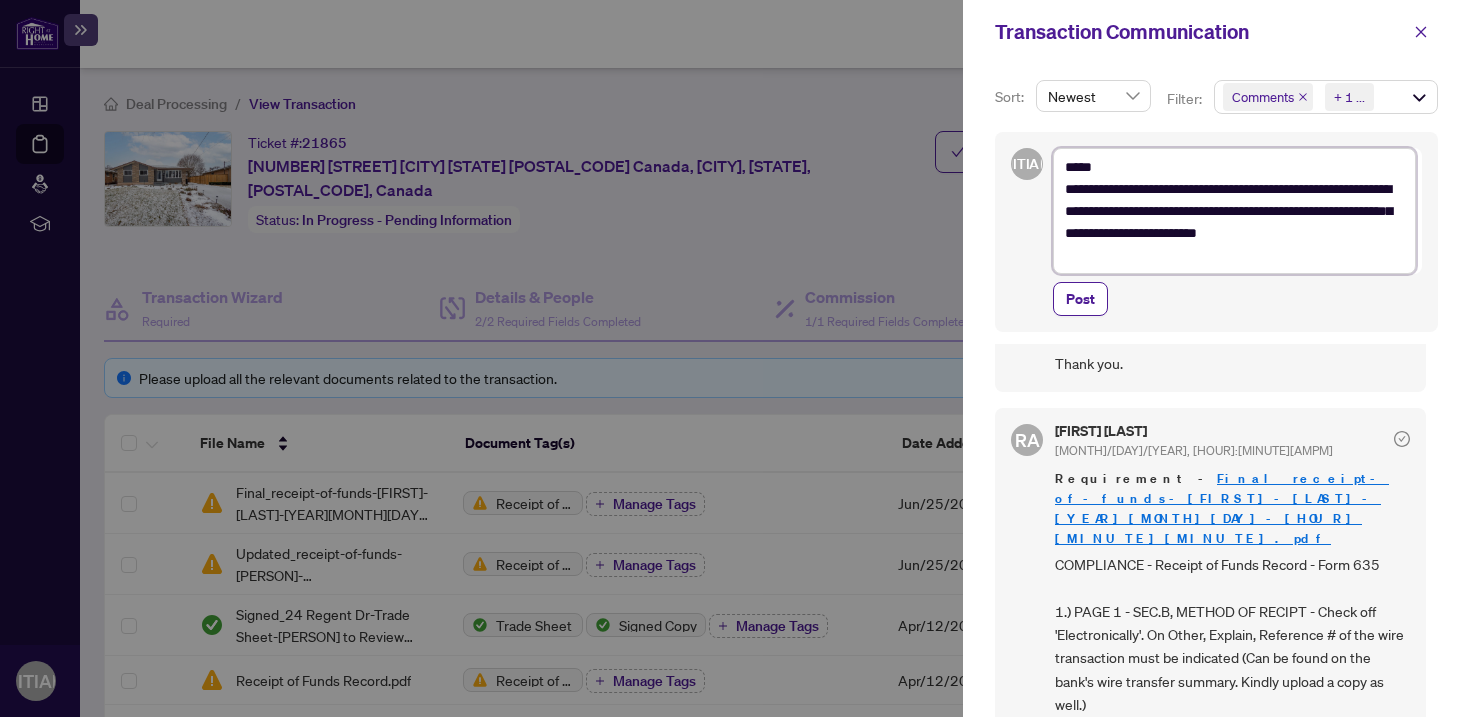 click on "**********" at bounding box center [1234, 211] 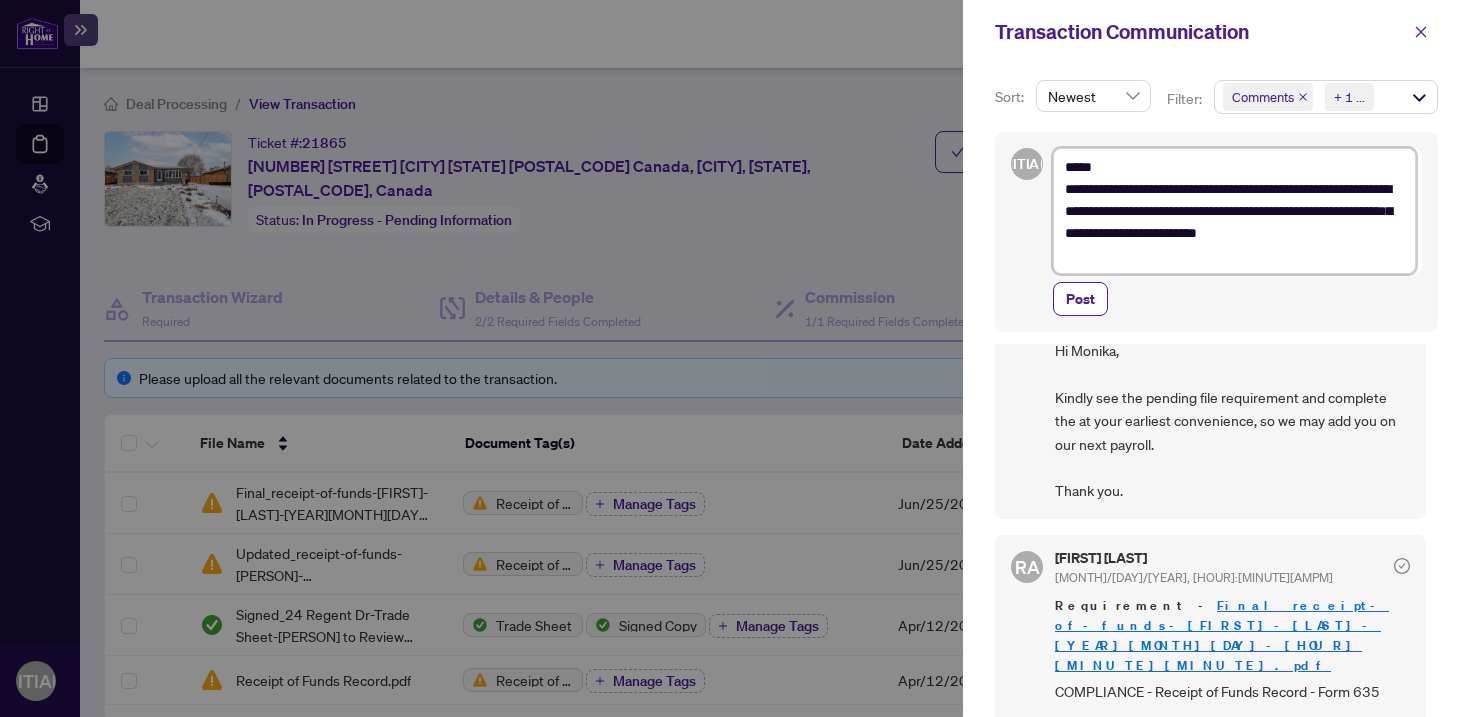 scroll, scrollTop: 0, scrollLeft: 0, axis: both 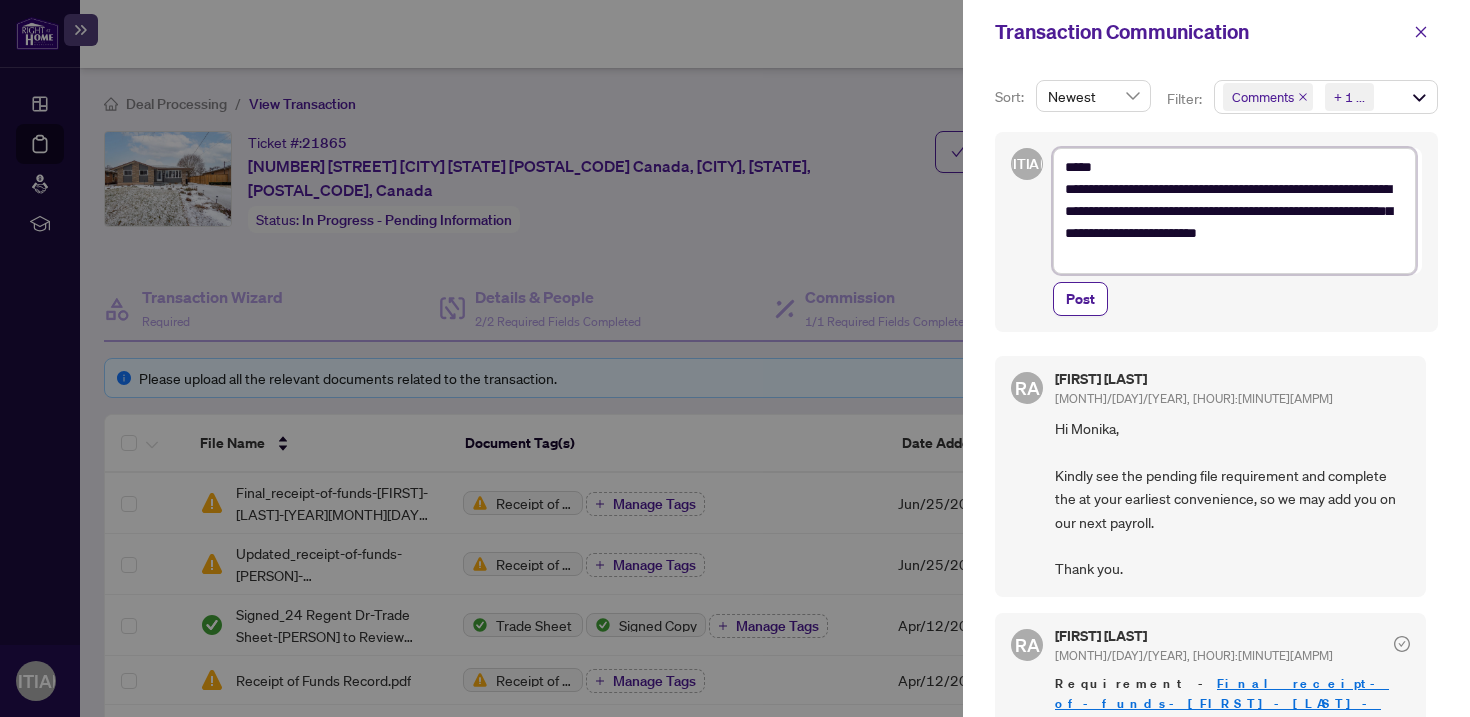 drag, startPoint x: 1356, startPoint y: 215, endPoint x: 1356, endPoint y: 231, distance: 16 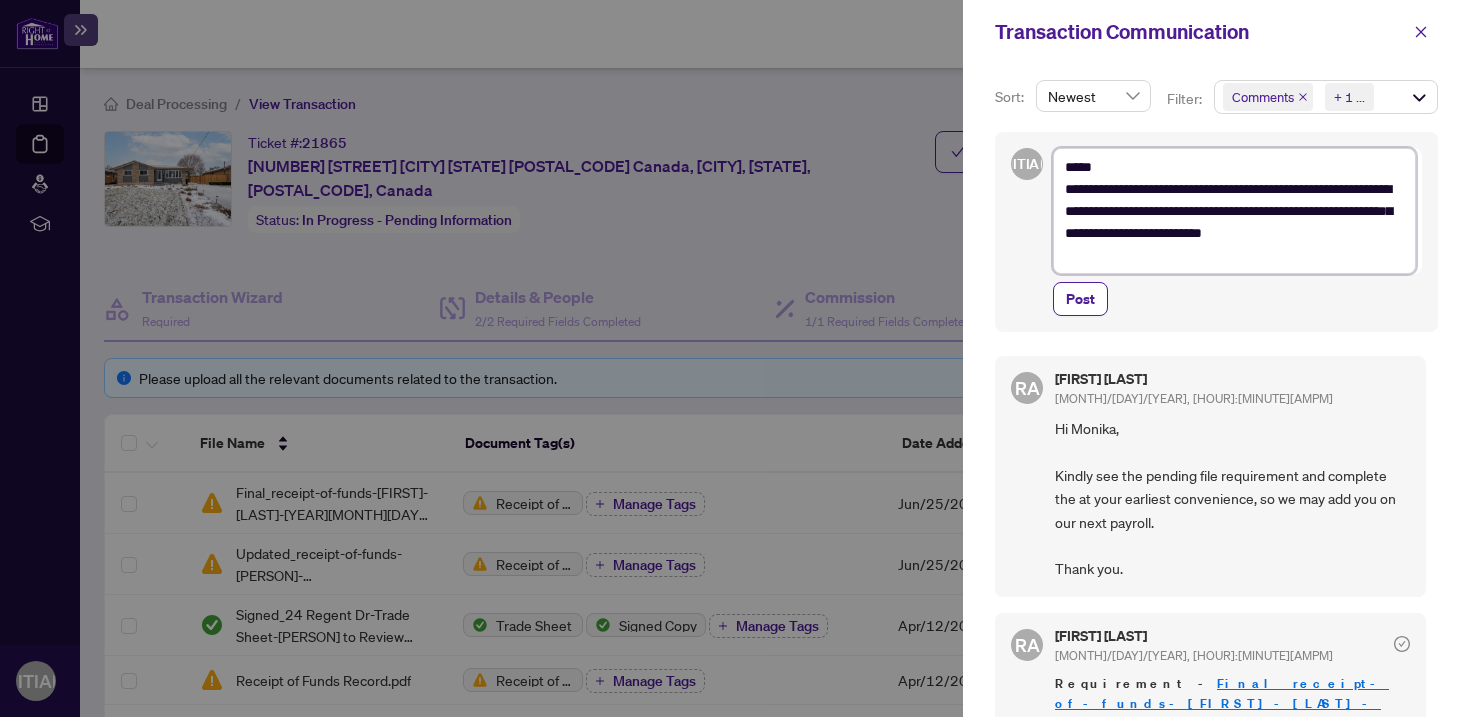 click on "**********" at bounding box center (1234, 211) 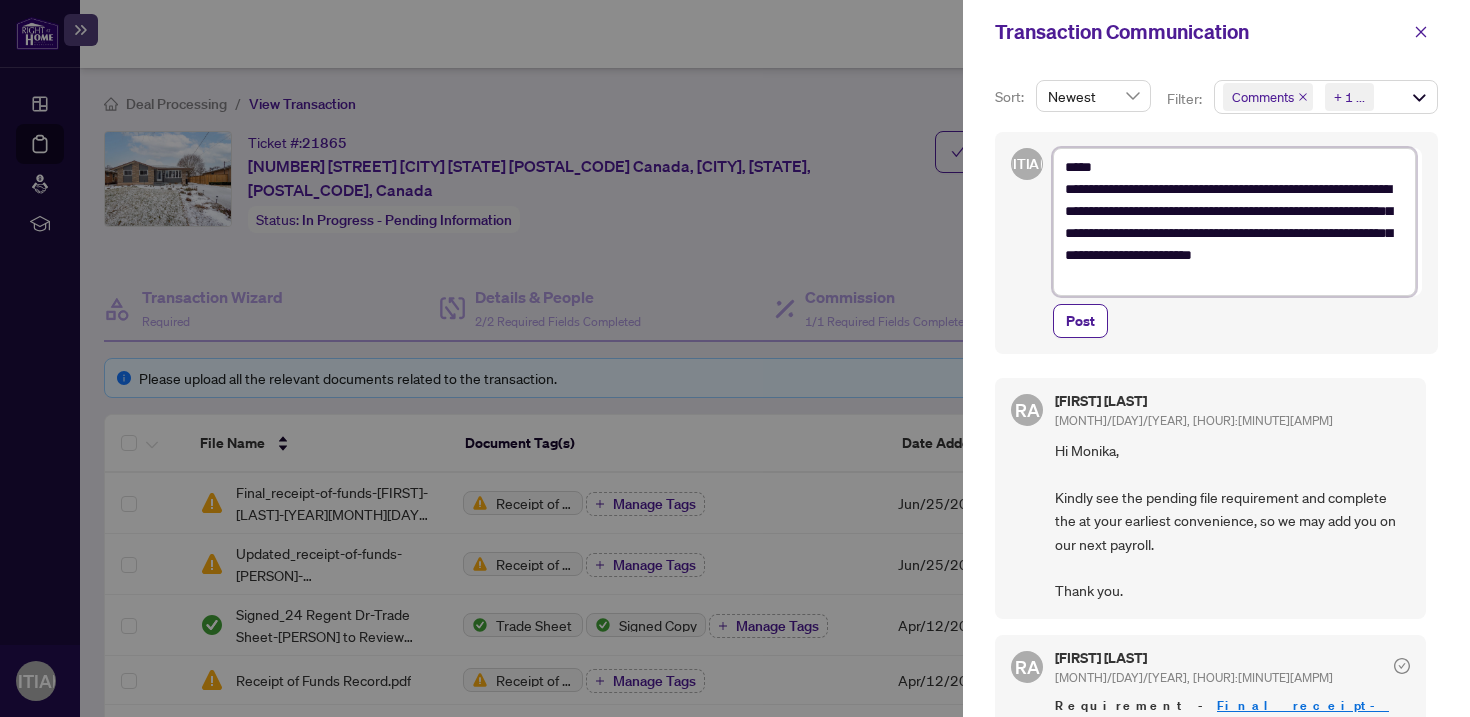 click on "**********" at bounding box center [1234, 222] 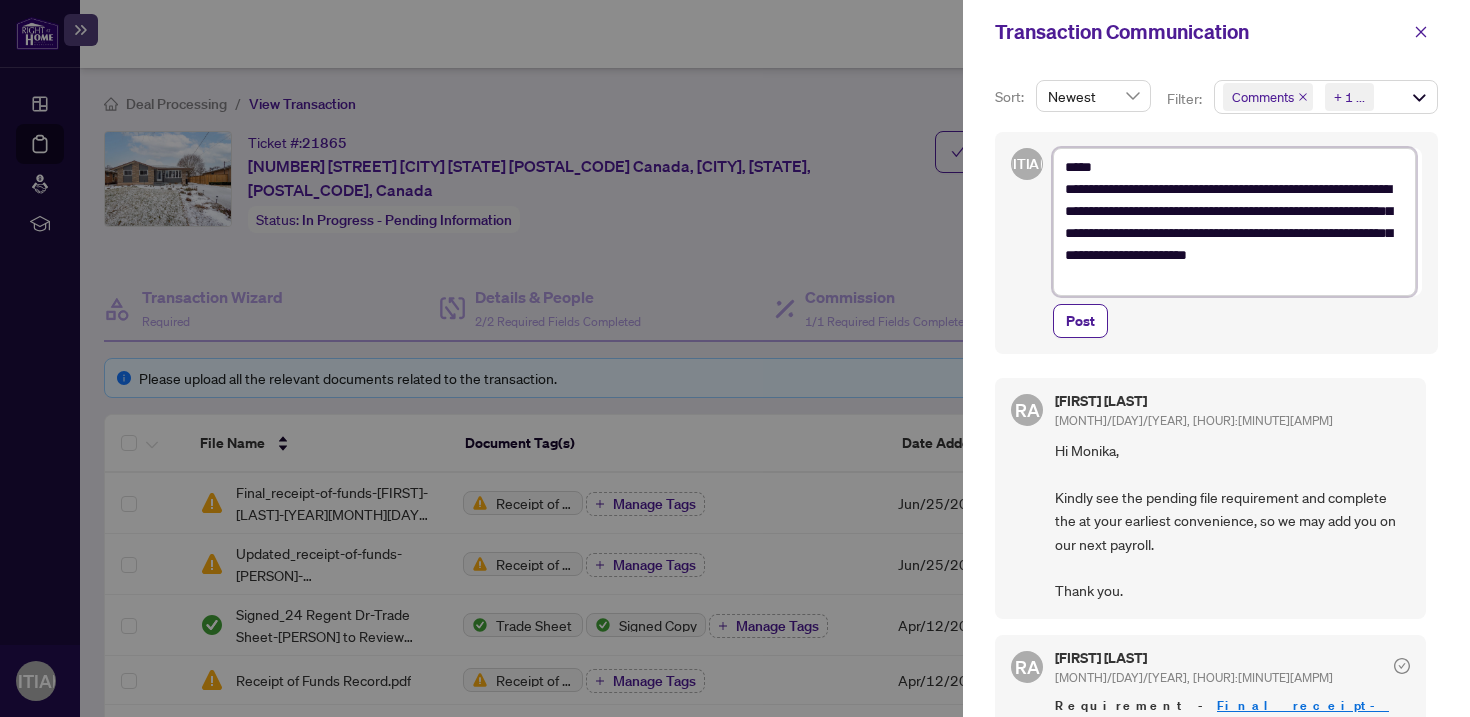 click on "**********" at bounding box center [1234, 222] 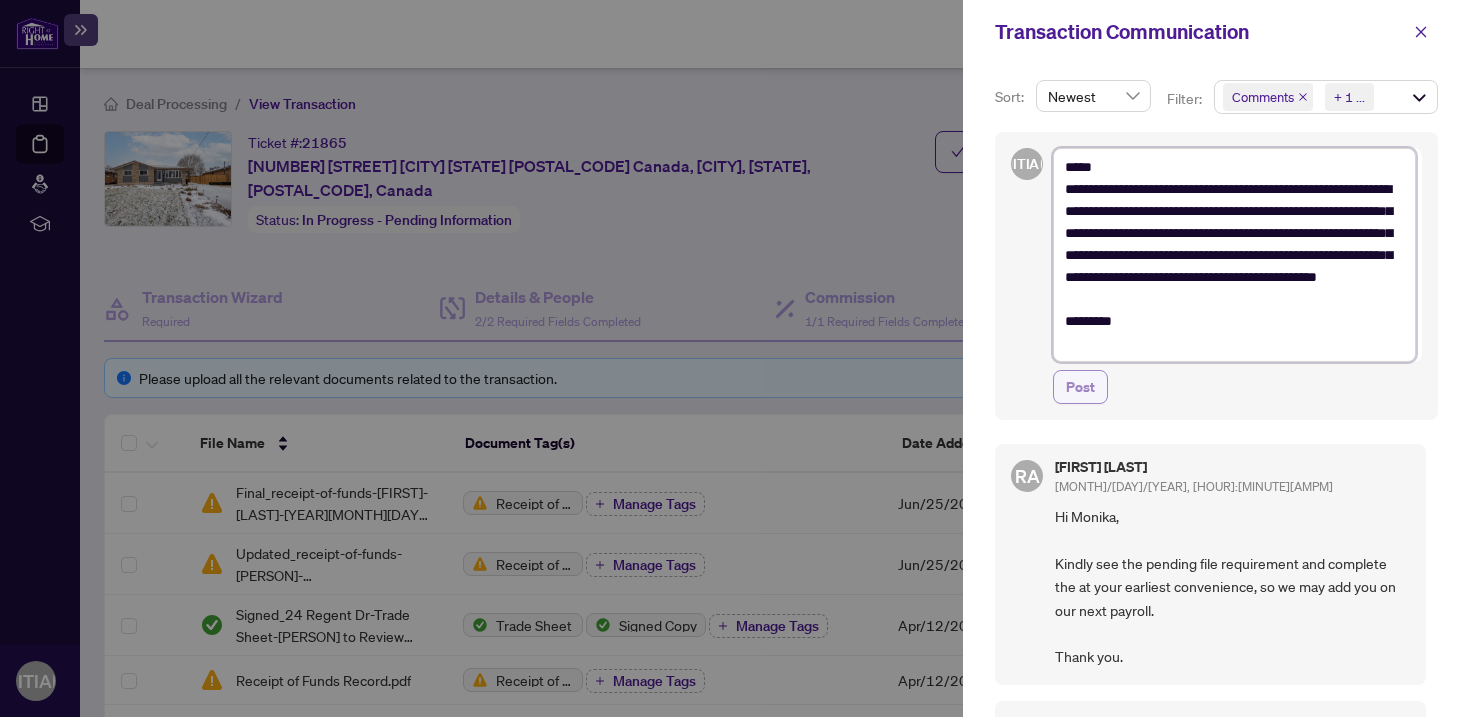 type on "**********" 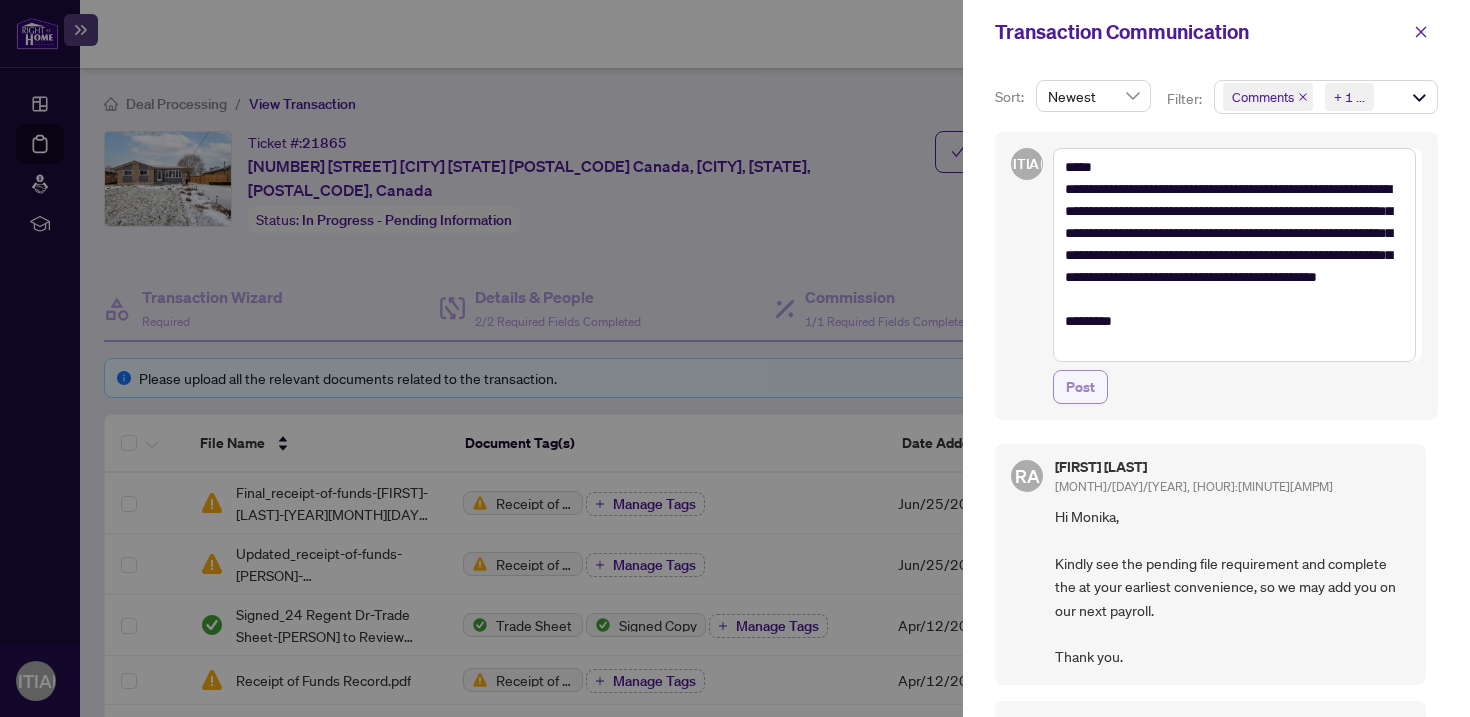 click on "Post" at bounding box center [1080, 387] 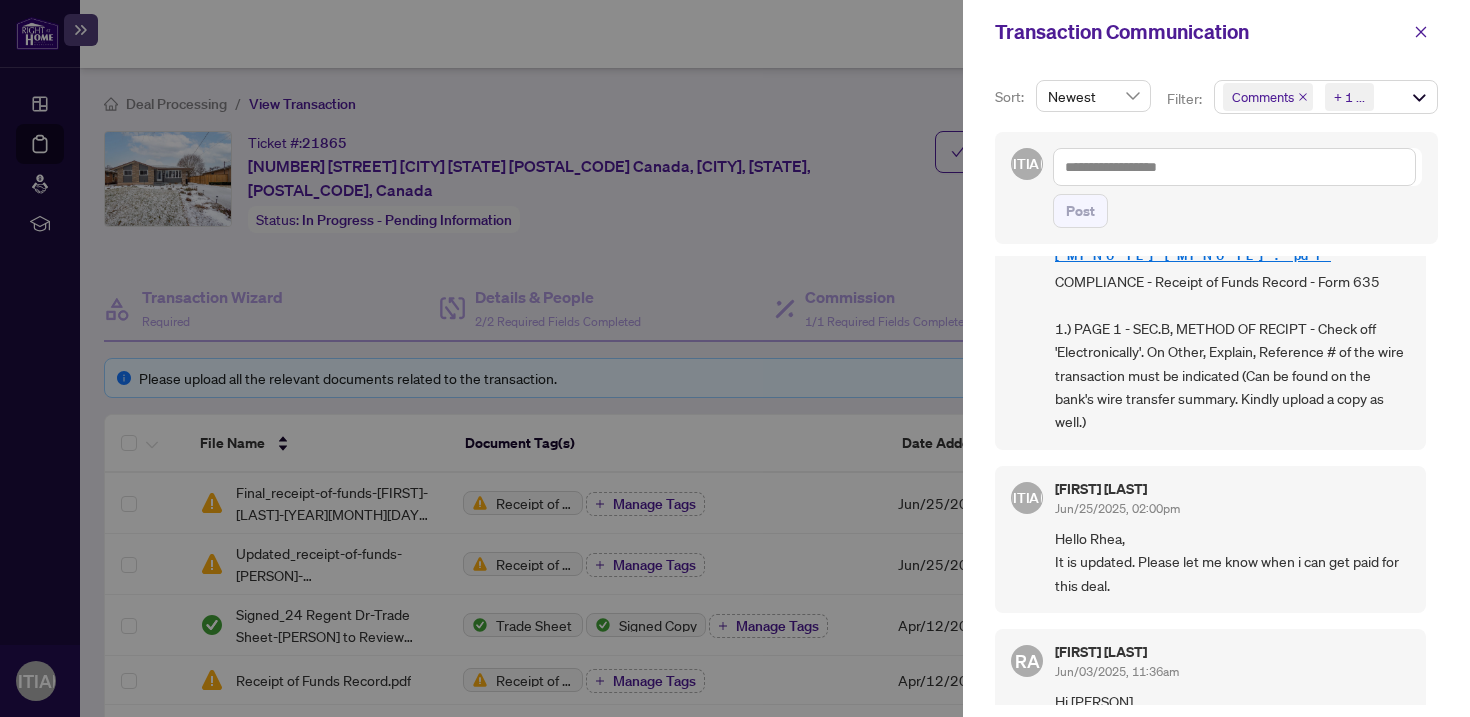 scroll, scrollTop: 693, scrollLeft: 0, axis: vertical 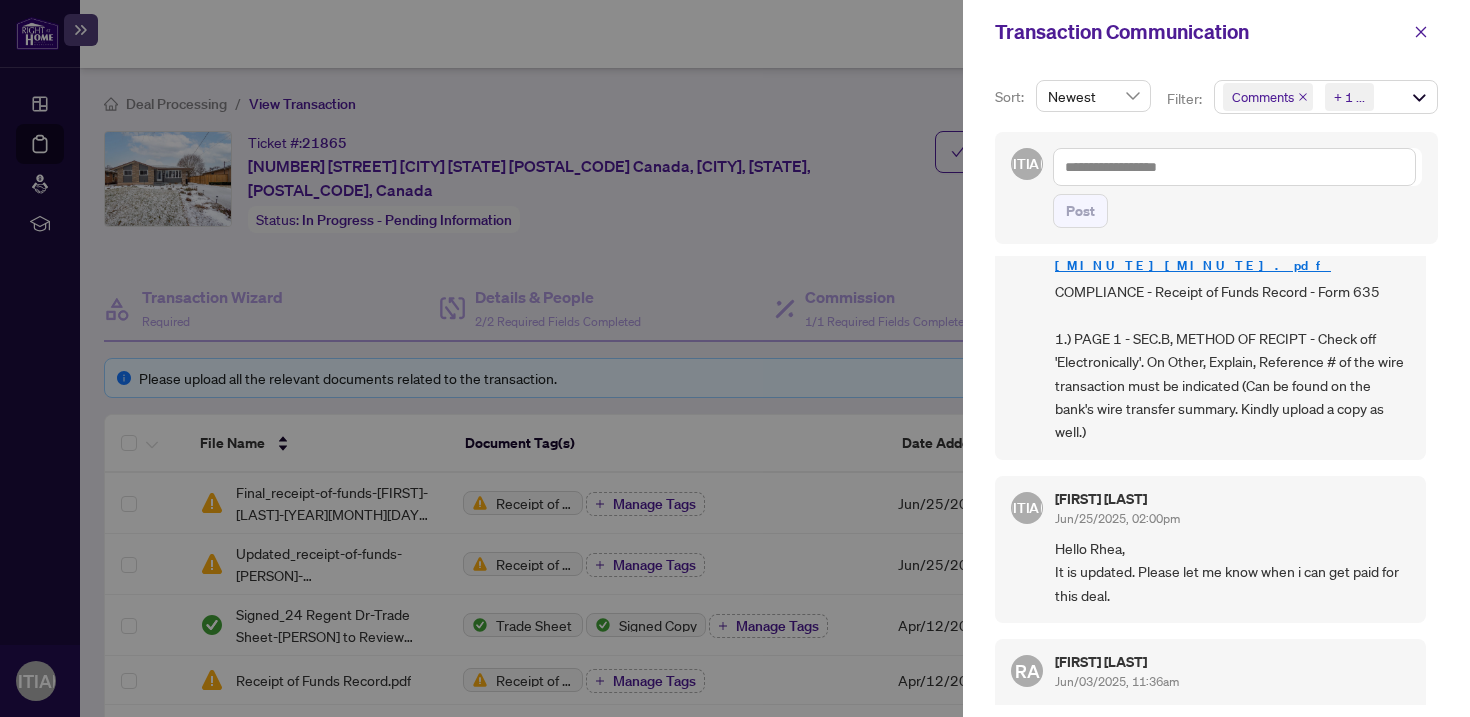 click at bounding box center [735, 358] 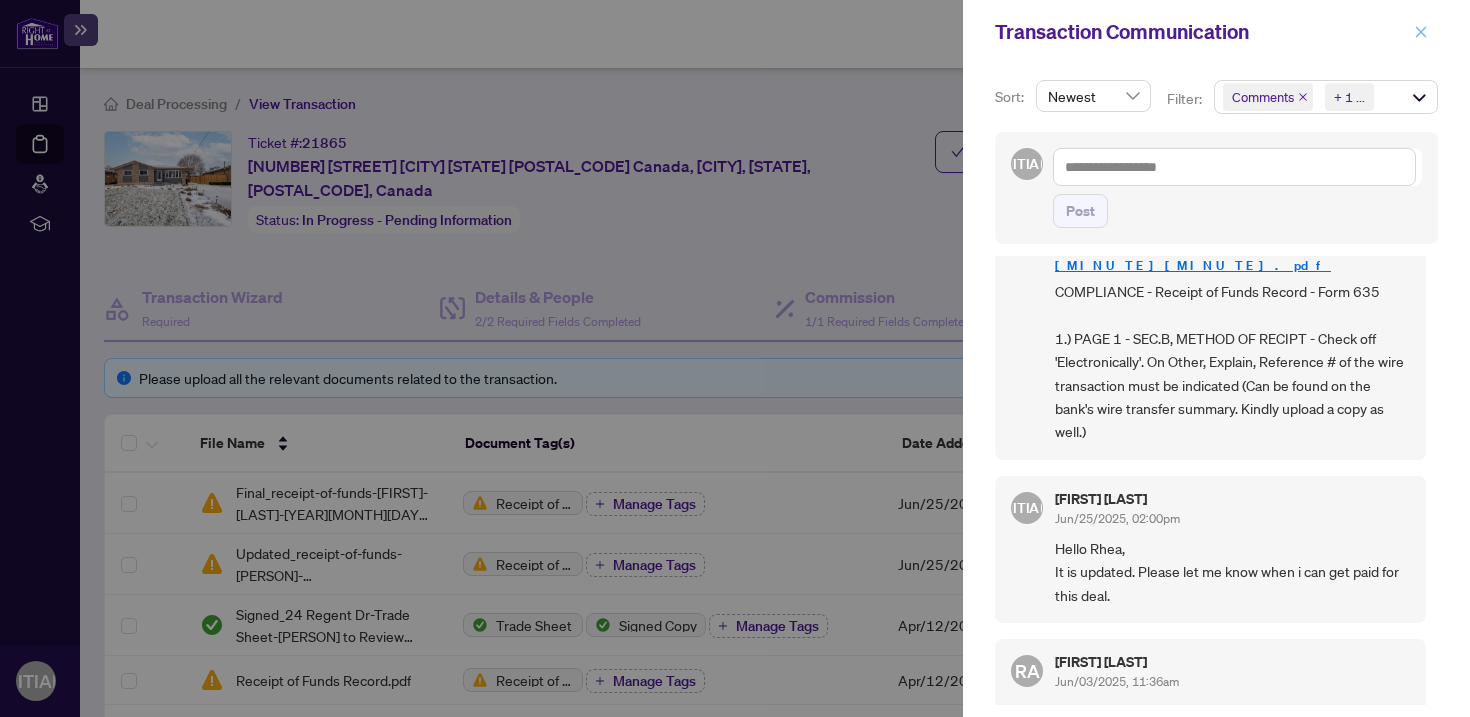 click at bounding box center (1421, 32) 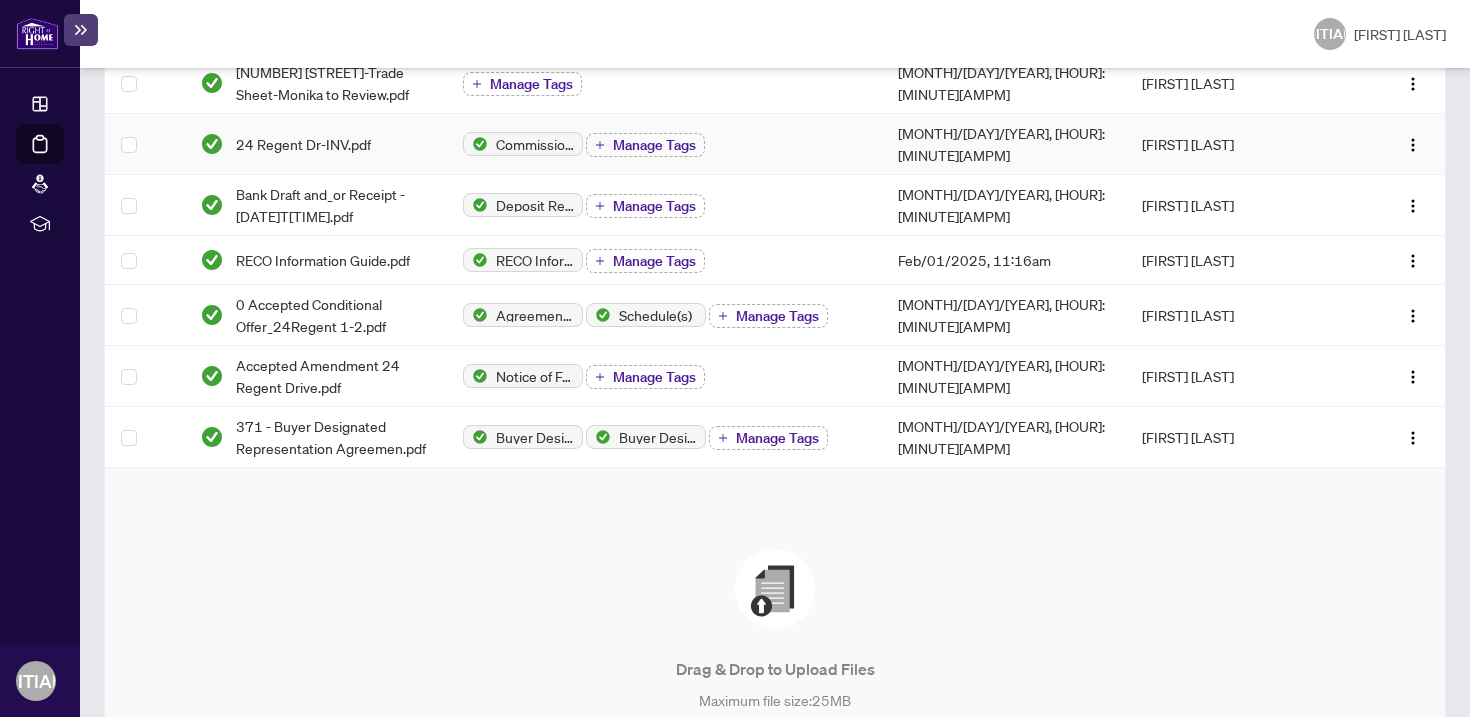 scroll, scrollTop: 1021, scrollLeft: 0, axis: vertical 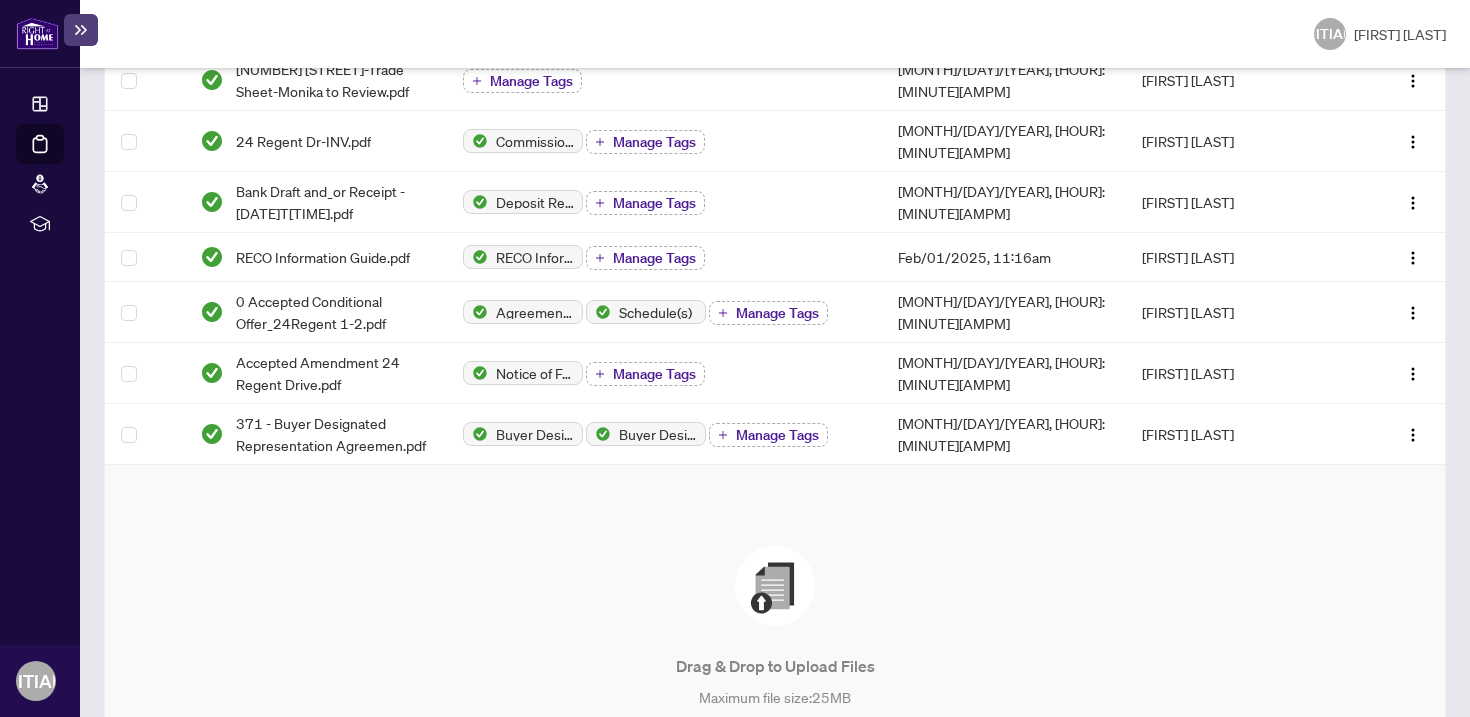 click on "Browse Files" at bounding box center [775, 743] 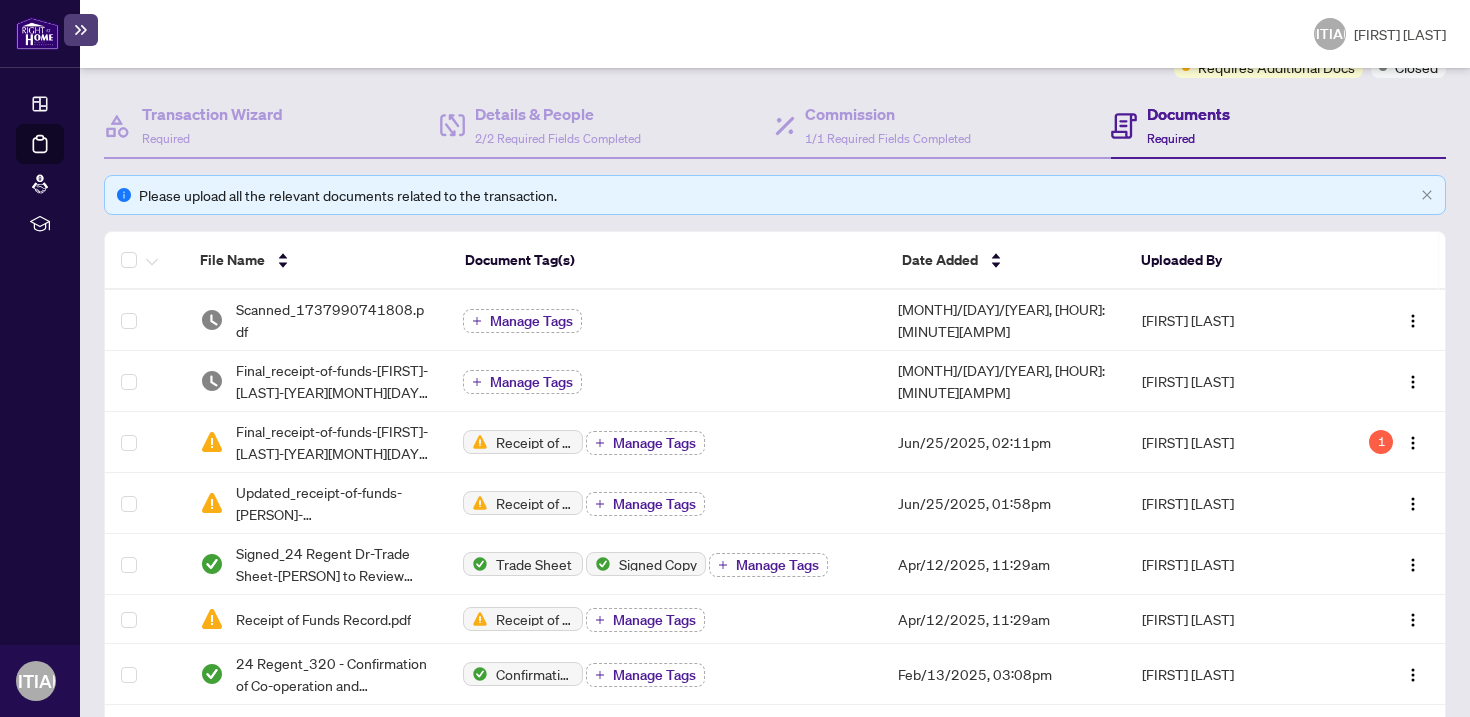 scroll, scrollTop: 185, scrollLeft: 0, axis: vertical 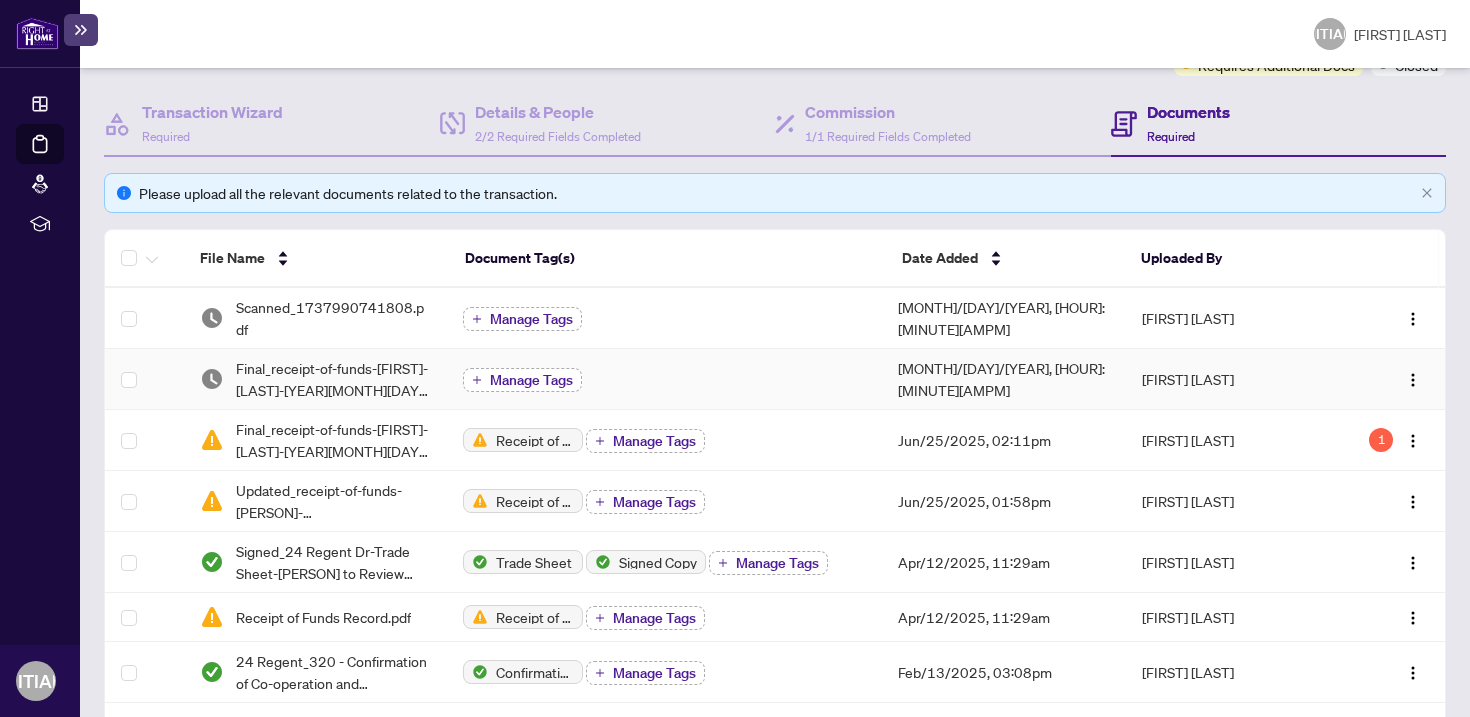 click on "Manage Tags" at bounding box center (531, 380) 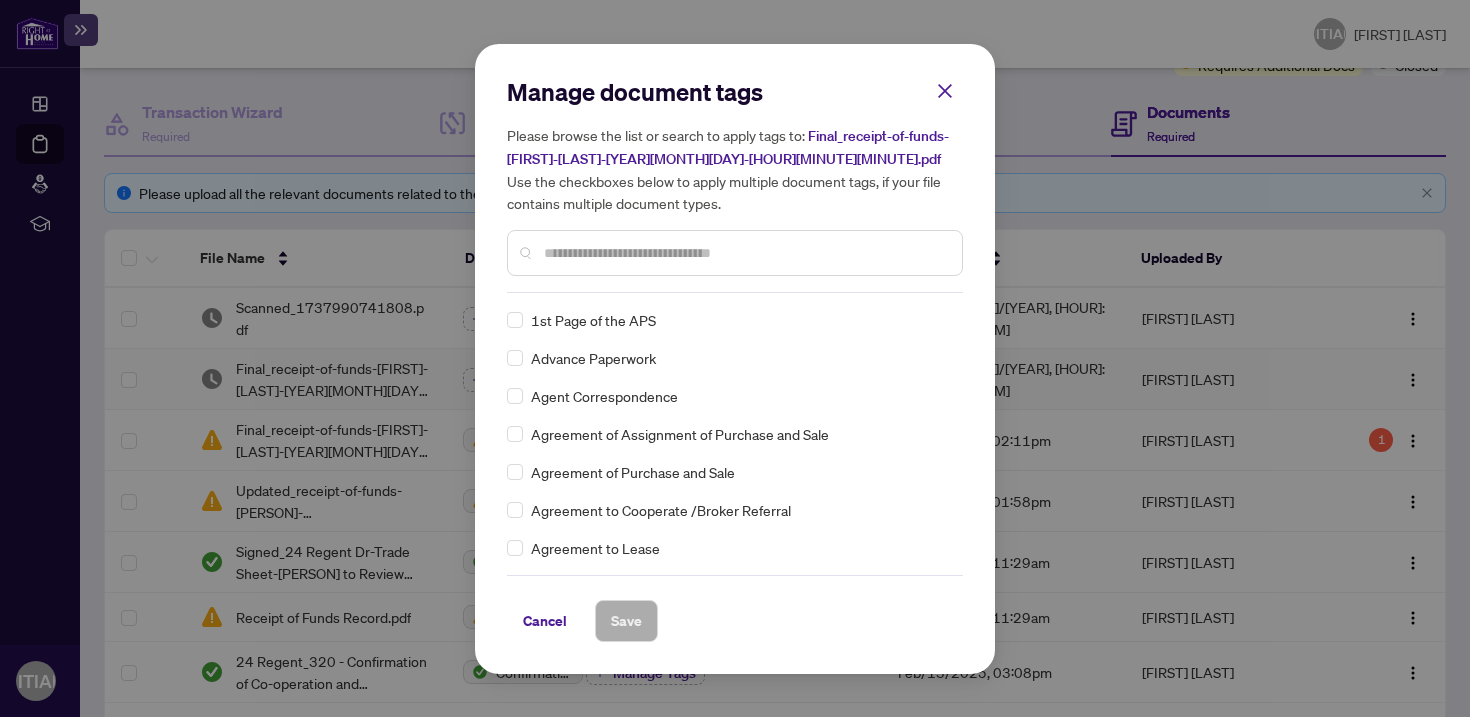 click at bounding box center [745, 253] 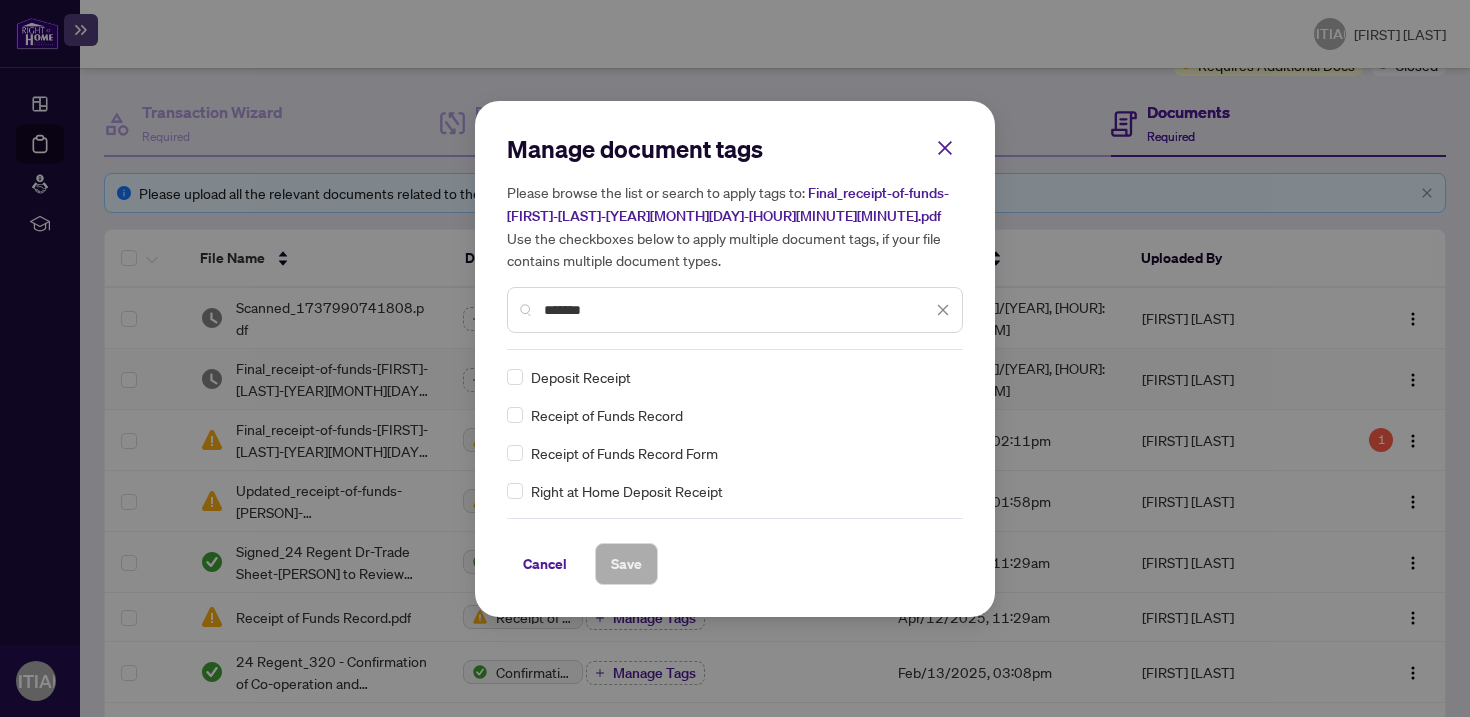 type on "*******" 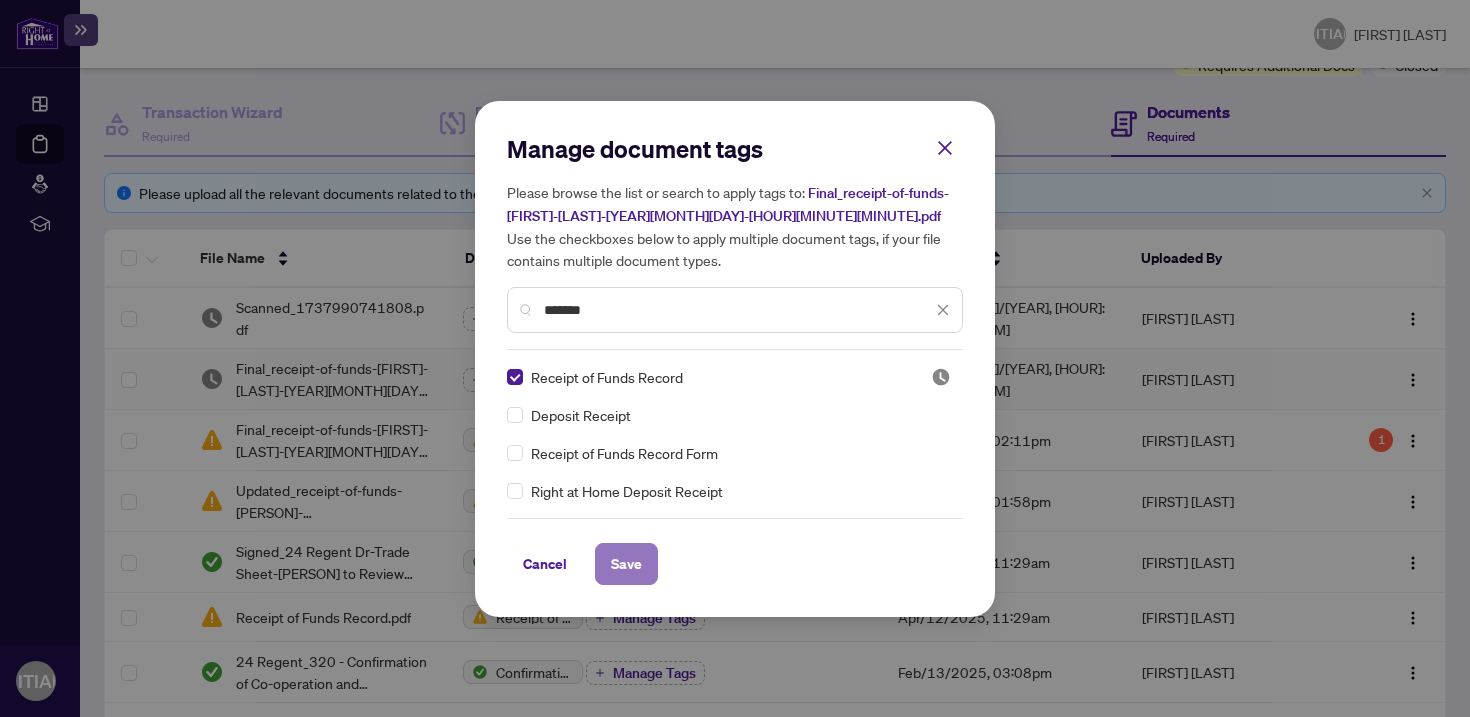 click on "Save" at bounding box center (626, 564) 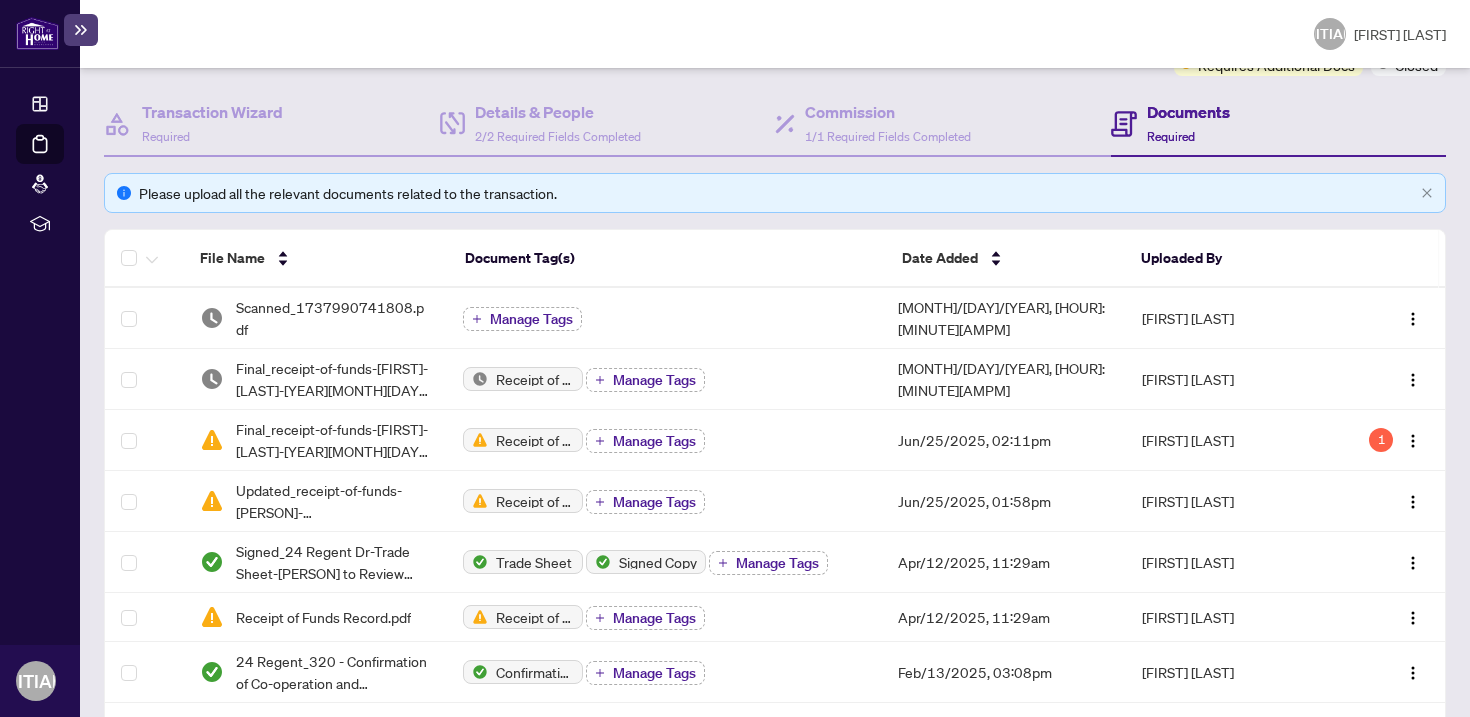 scroll, scrollTop: 0, scrollLeft: 0, axis: both 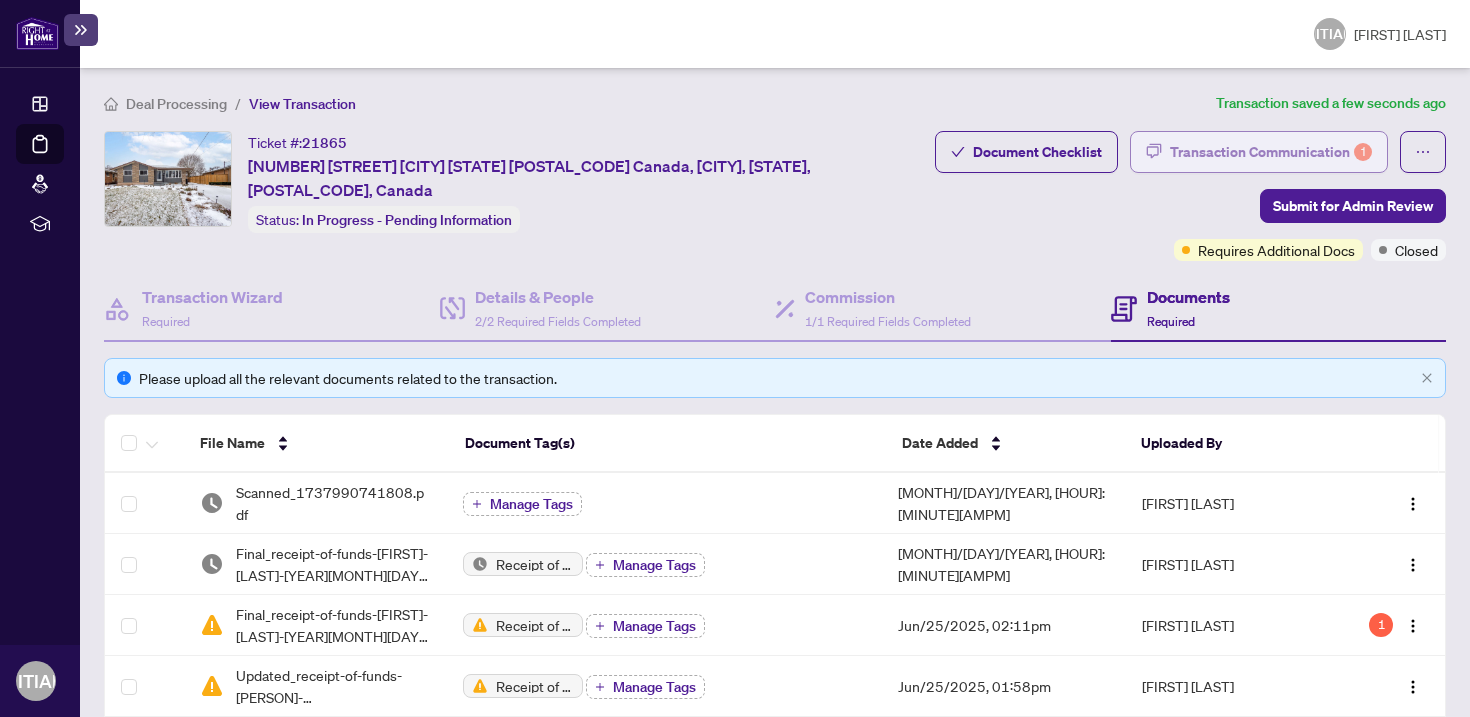 click on "Transaction Communication 1" at bounding box center (1271, 152) 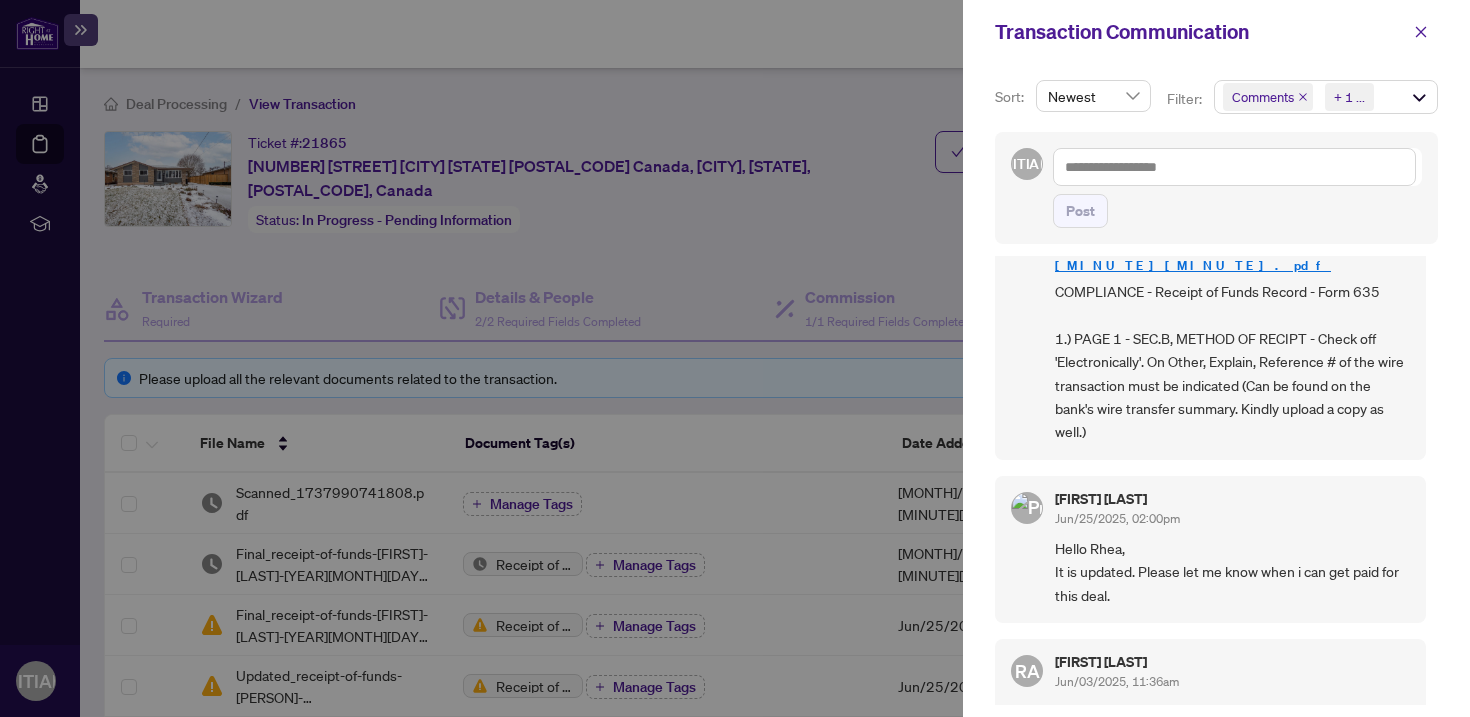 scroll, scrollTop: 0, scrollLeft: 0, axis: both 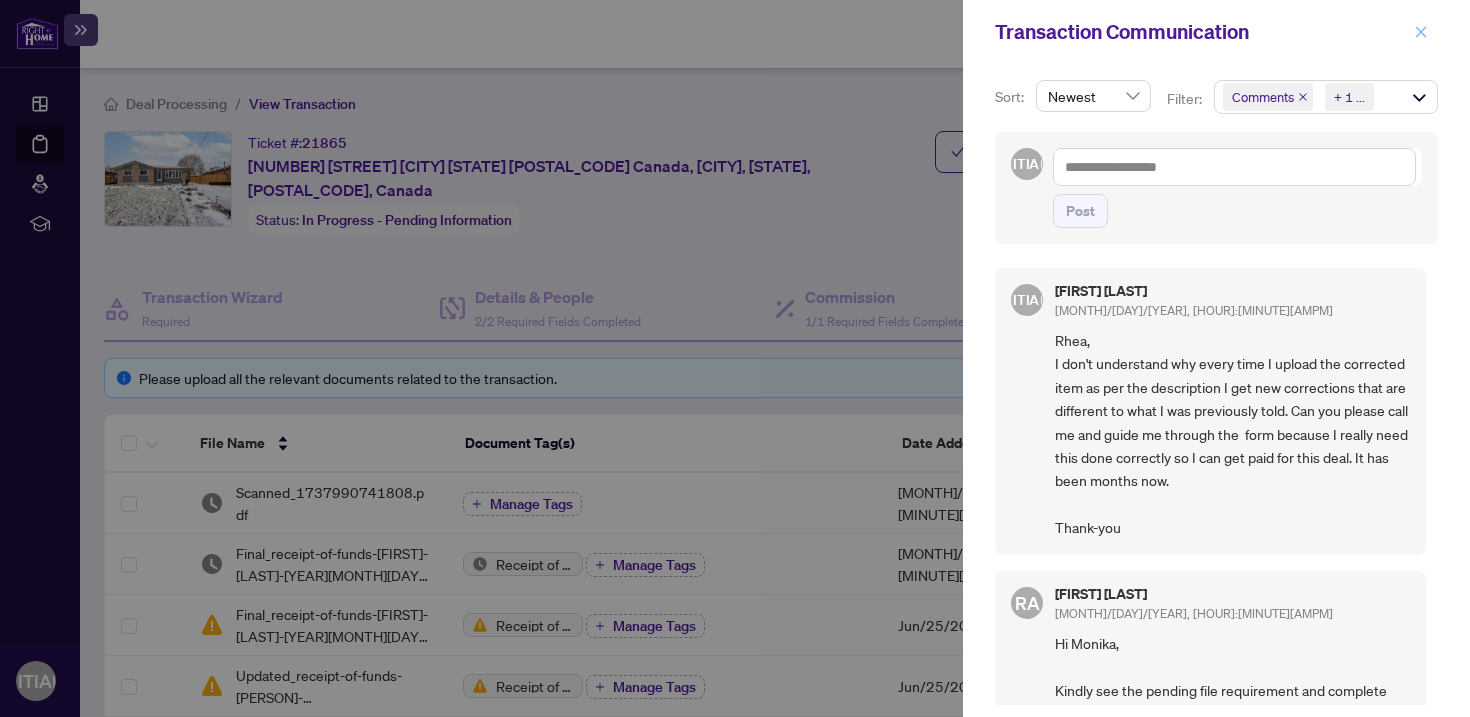 click at bounding box center [1421, 32] 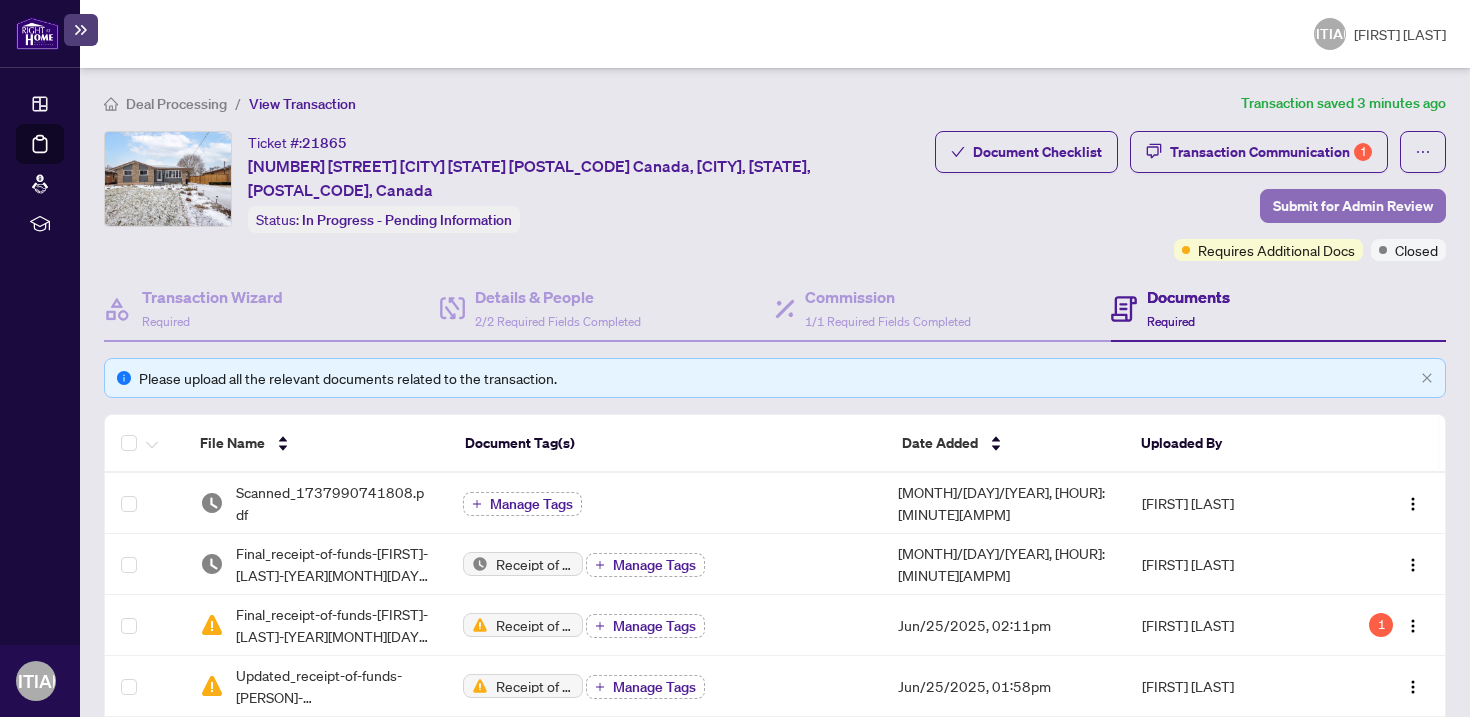 click on "Submit for Admin Review" at bounding box center (1353, 206) 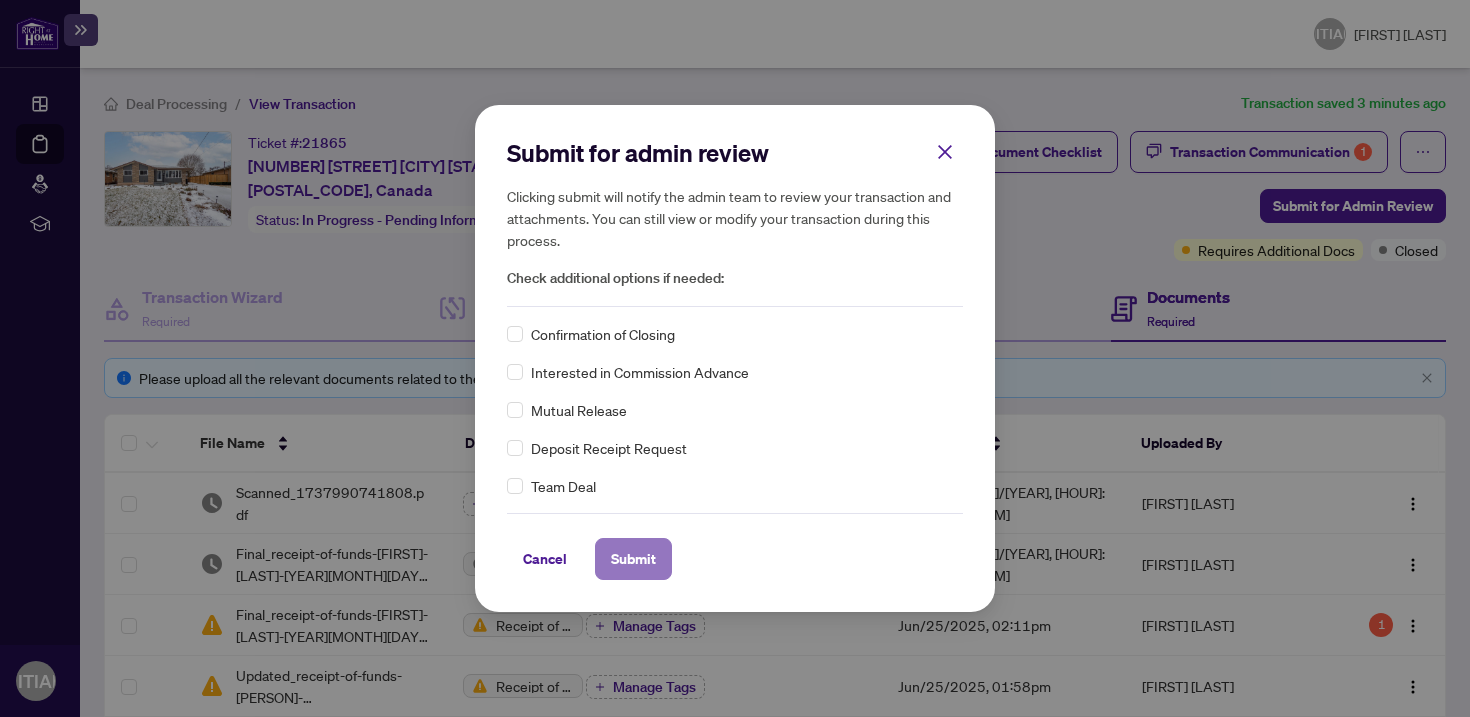 click on "Submit" at bounding box center (0, 0) 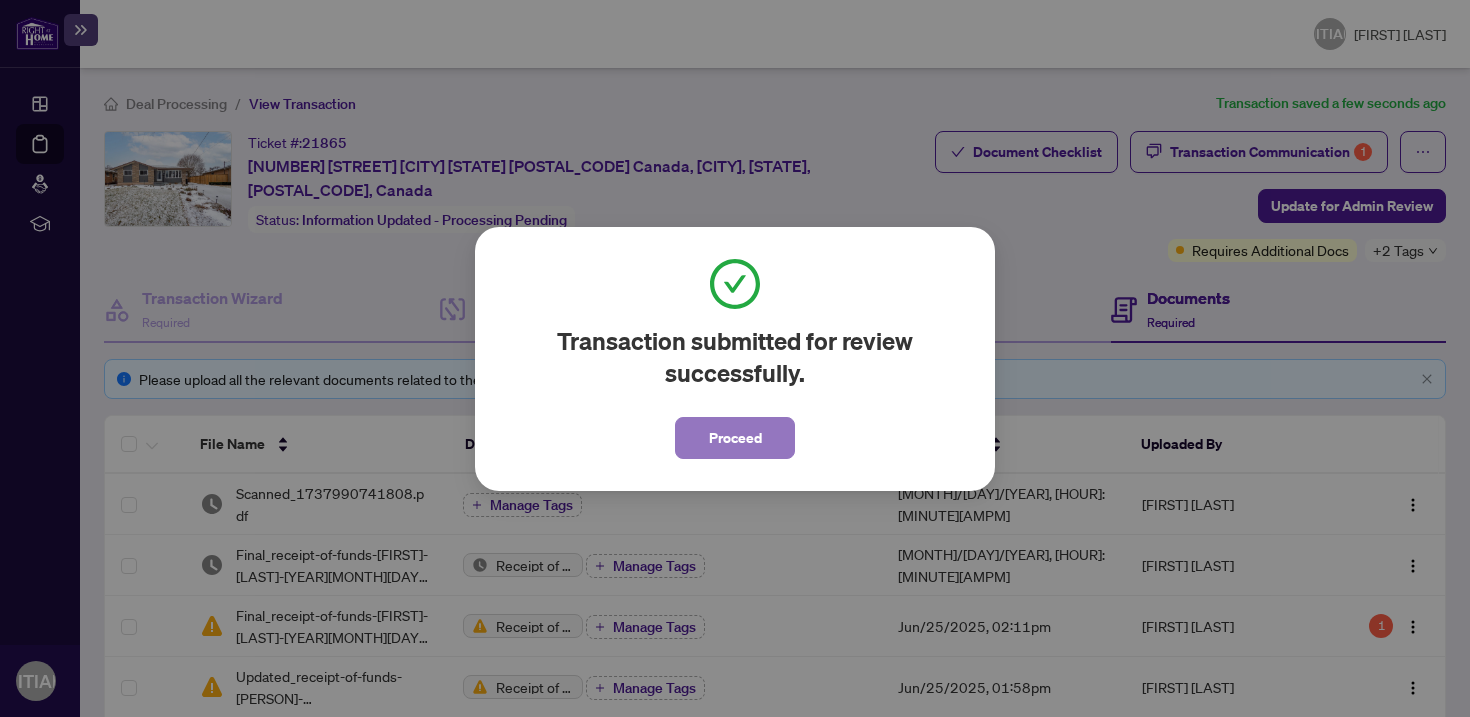 click on "Proceed" at bounding box center (735, 438) 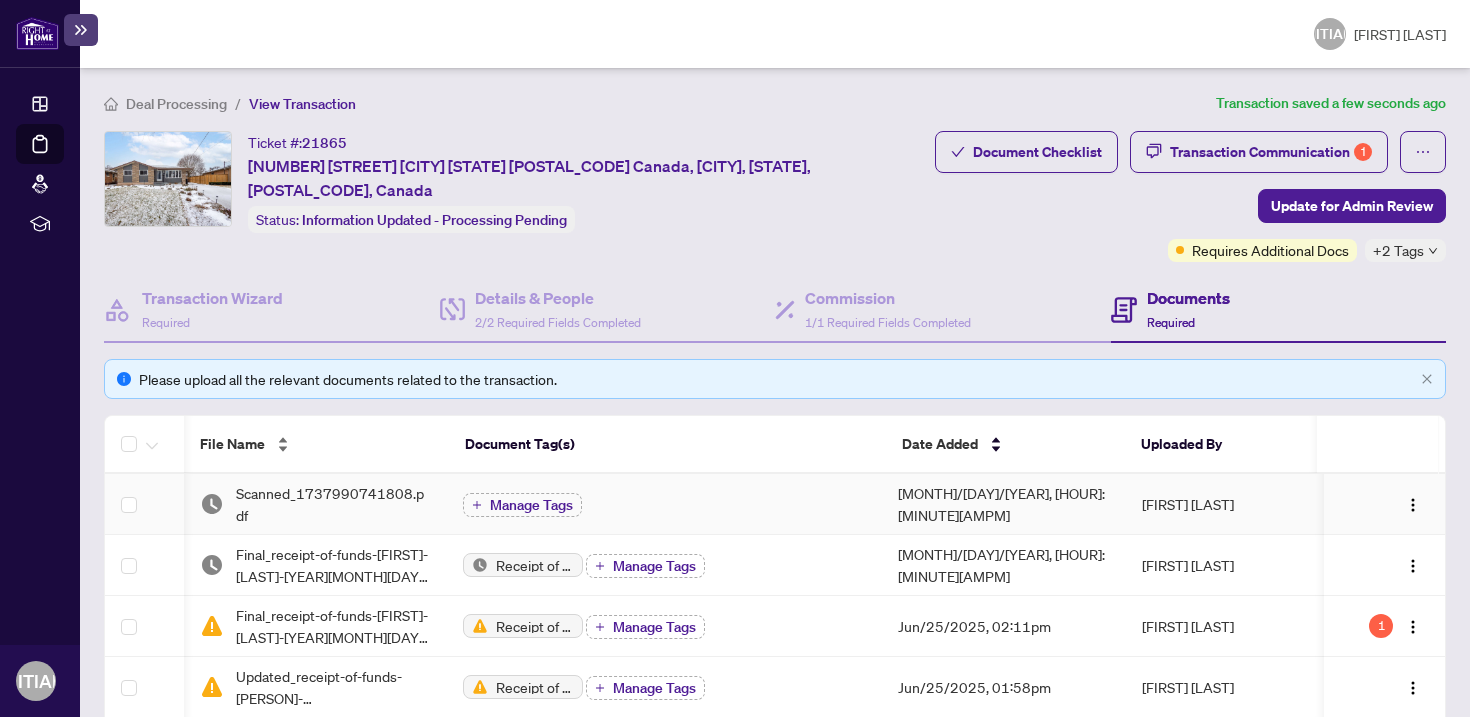 scroll, scrollTop: 121, scrollLeft: 0, axis: vertical 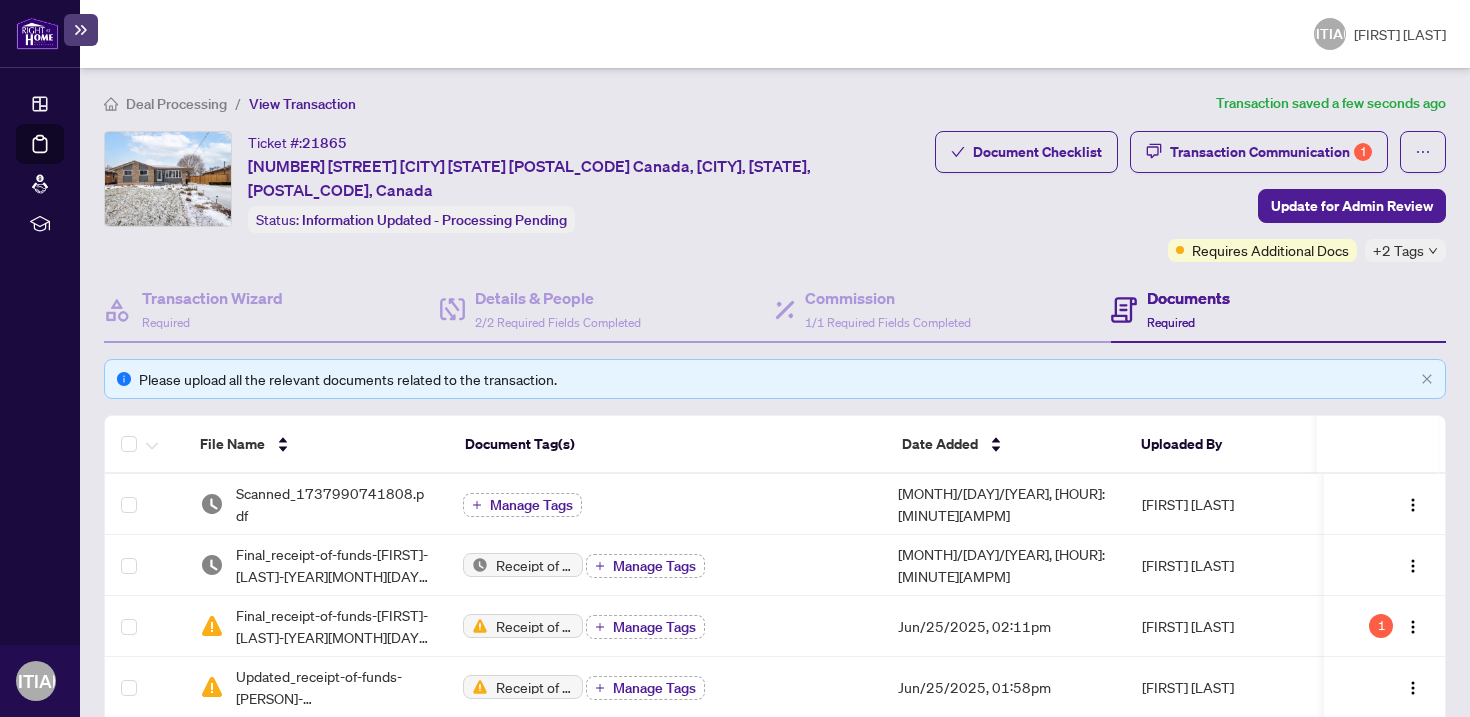 click at bounding box center (37, 33) 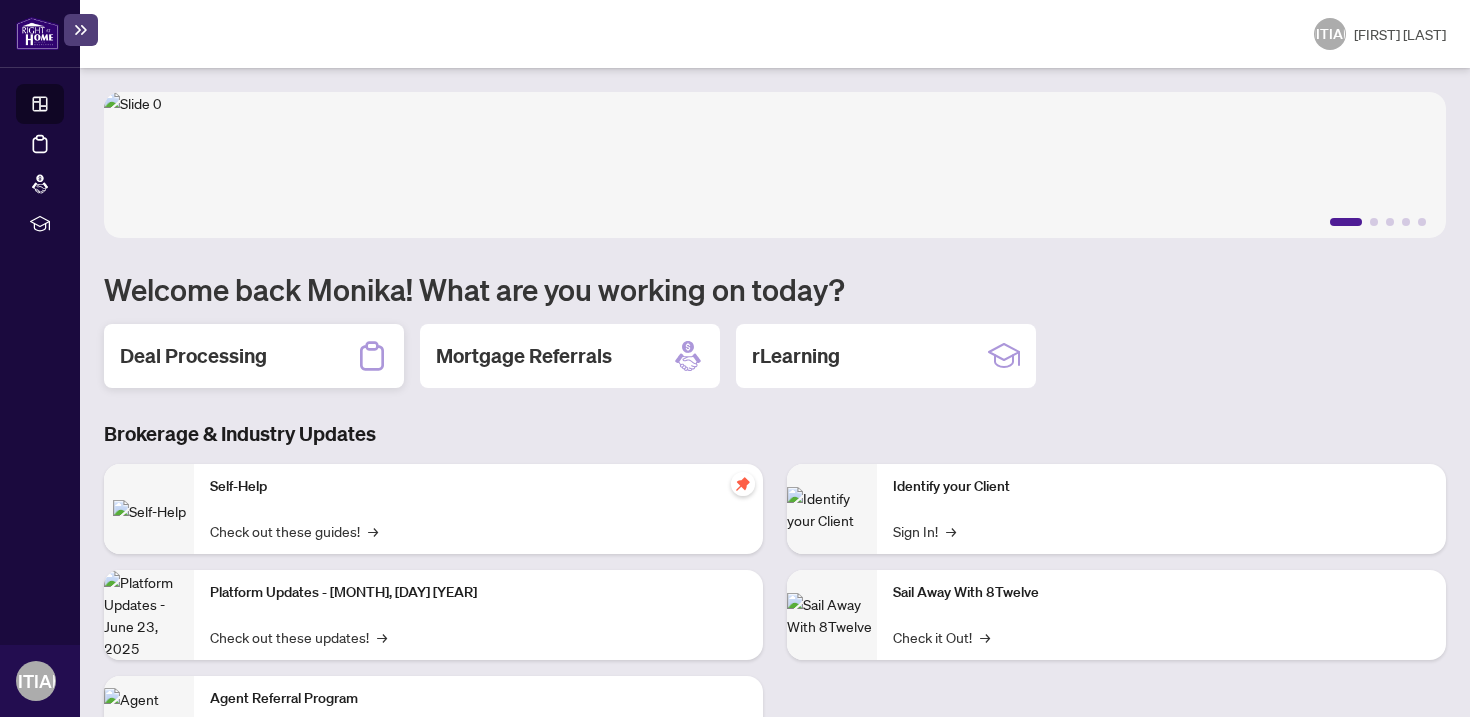 click on "Deal Processing" at bounding box center [193, 356] 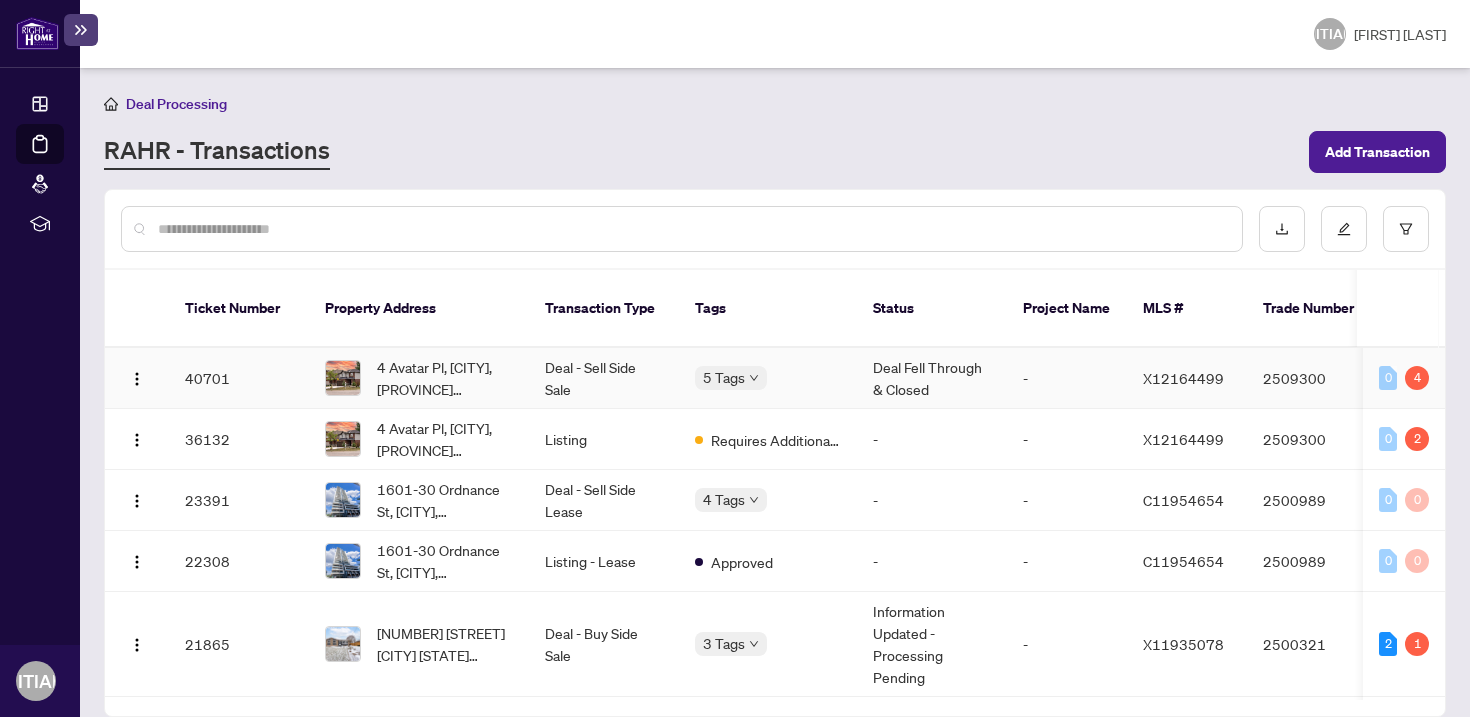 click on "5 Tags" at bounding box center [419, 378] 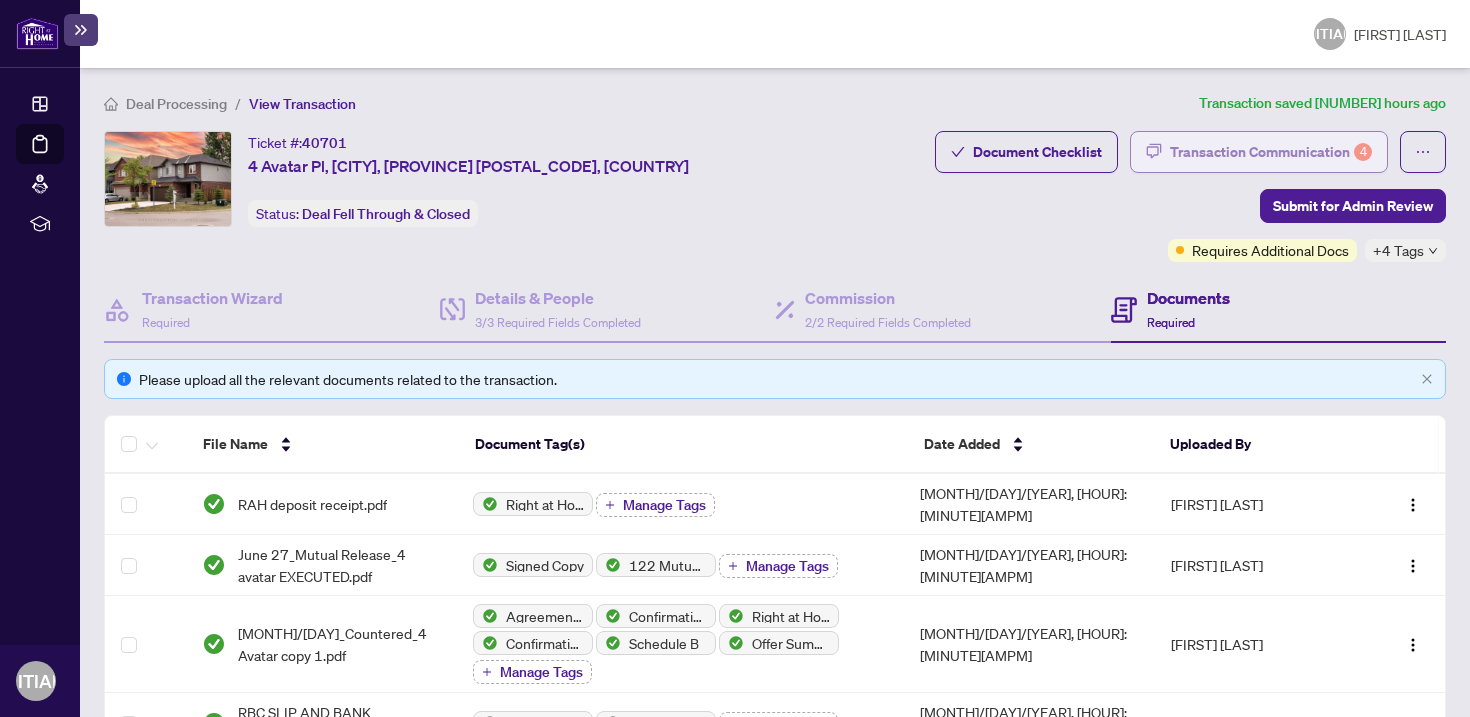 click on "Transaction Communication 4" at bounding box center (1271, 152) 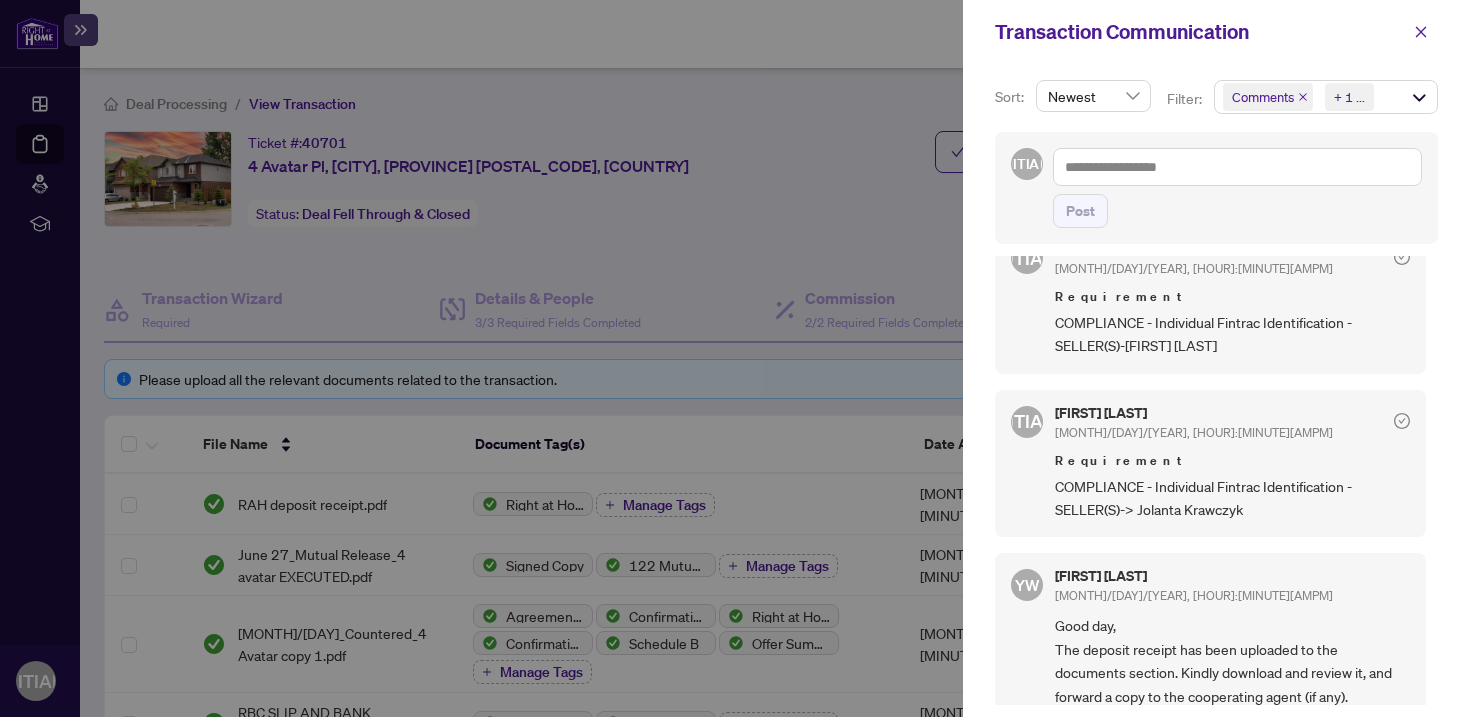 scroll, scrollTop: 419, scrollLeft: 0, axis: vertical 